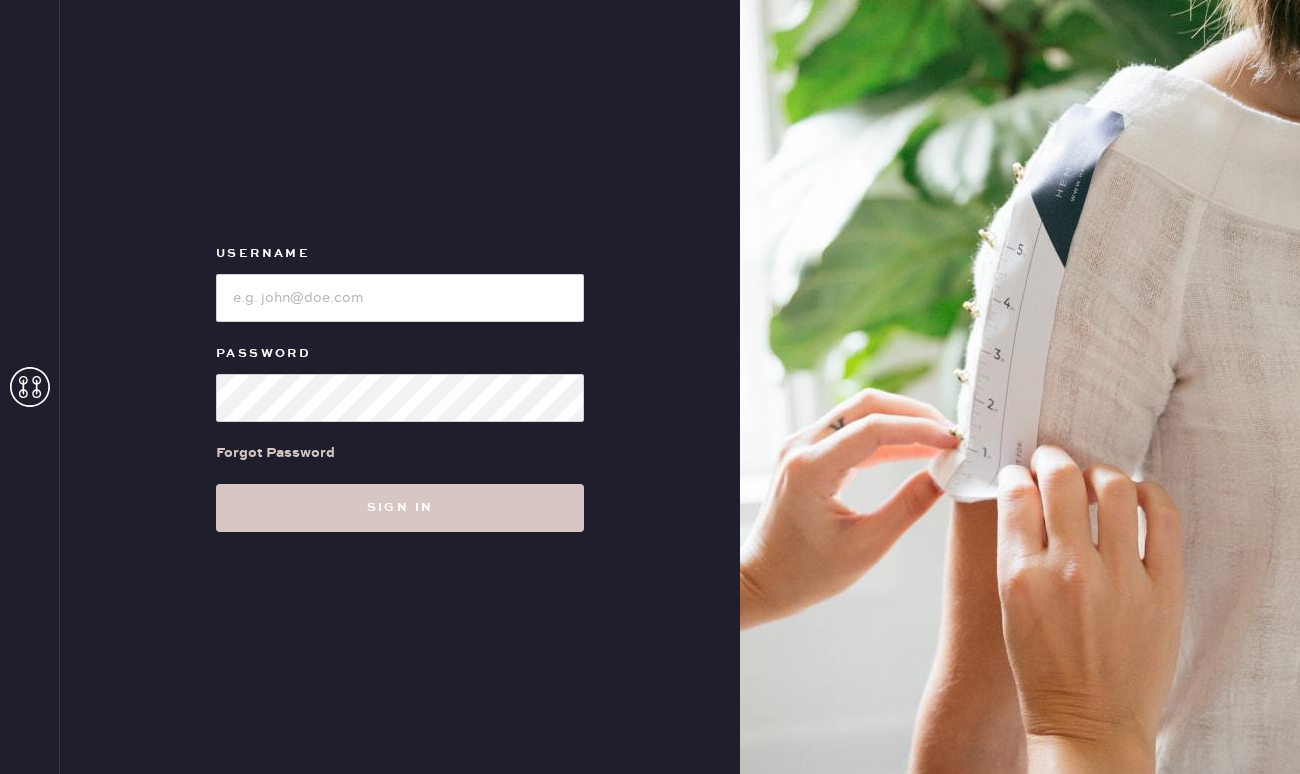 scroll, scrollTop: 0, scrollLeft: 0, axis: both 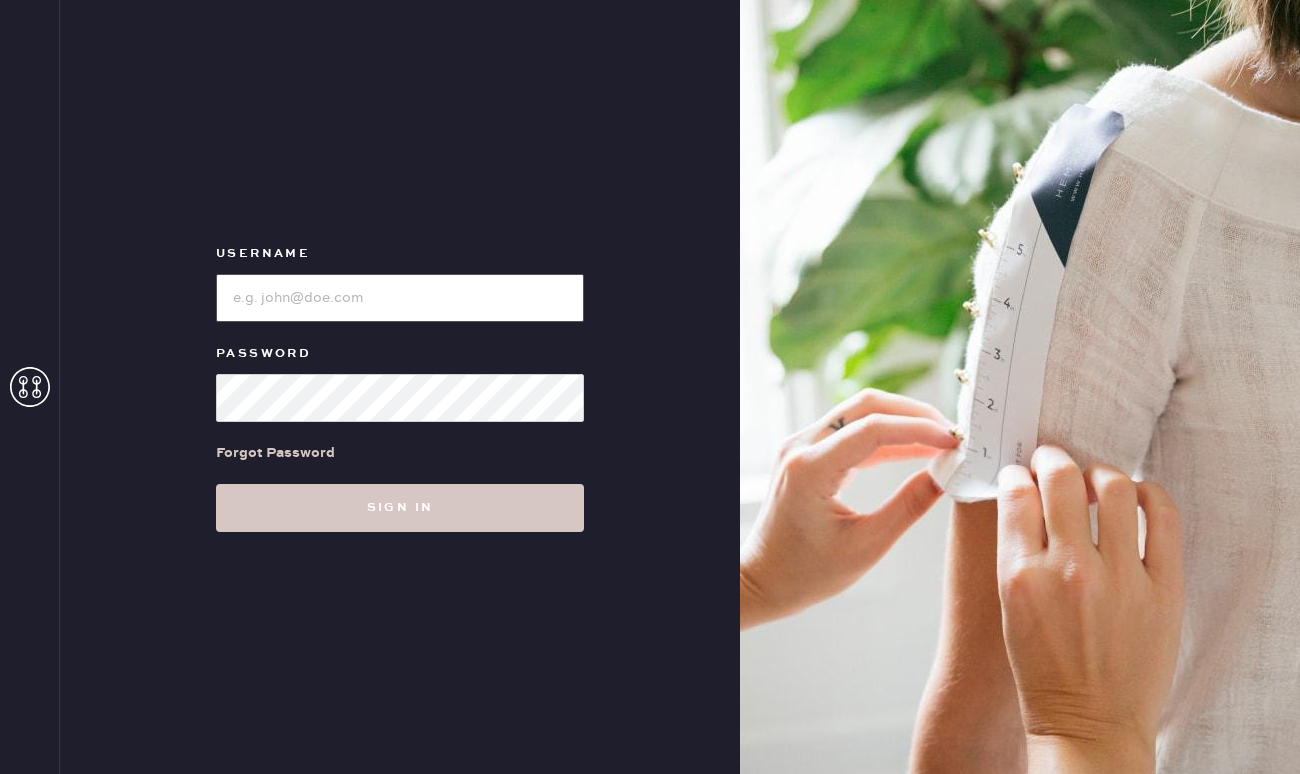 type on "reformationgeorgetown" 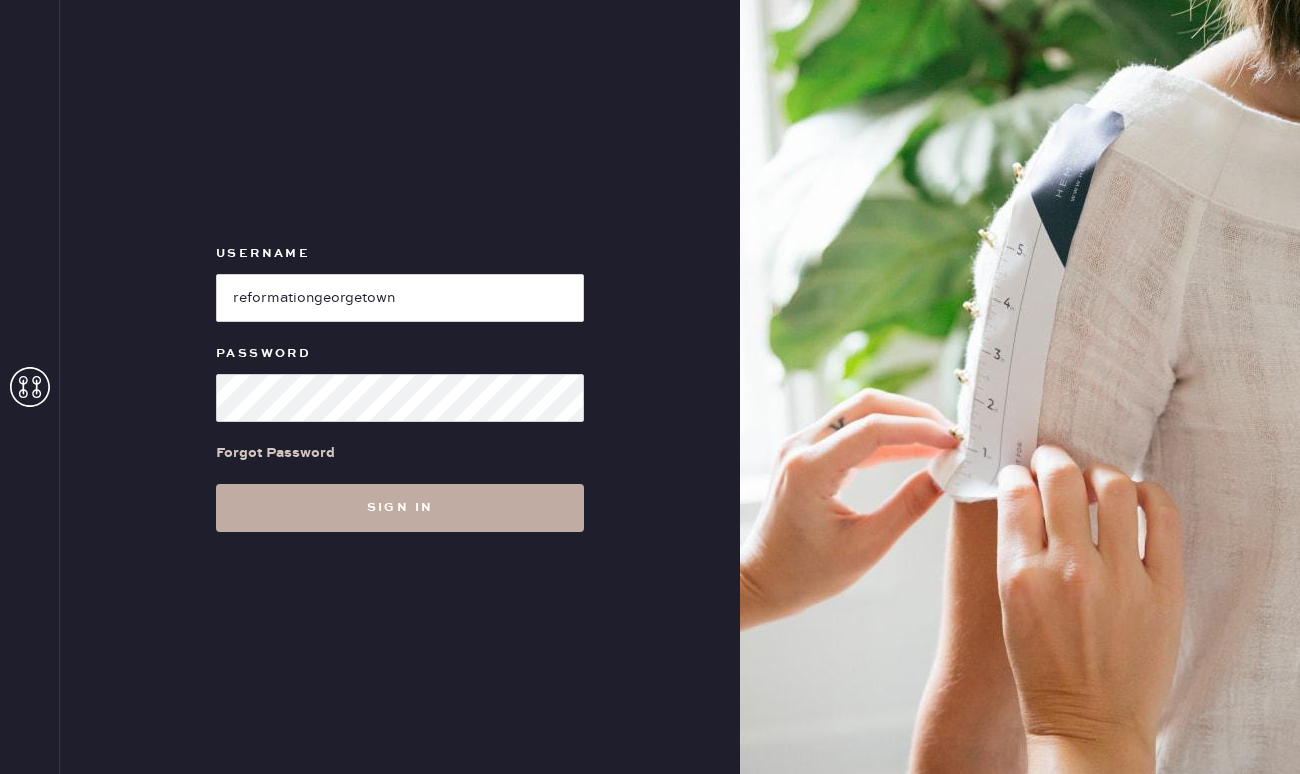 click on "Sign in" at bounding box center (400, 508) 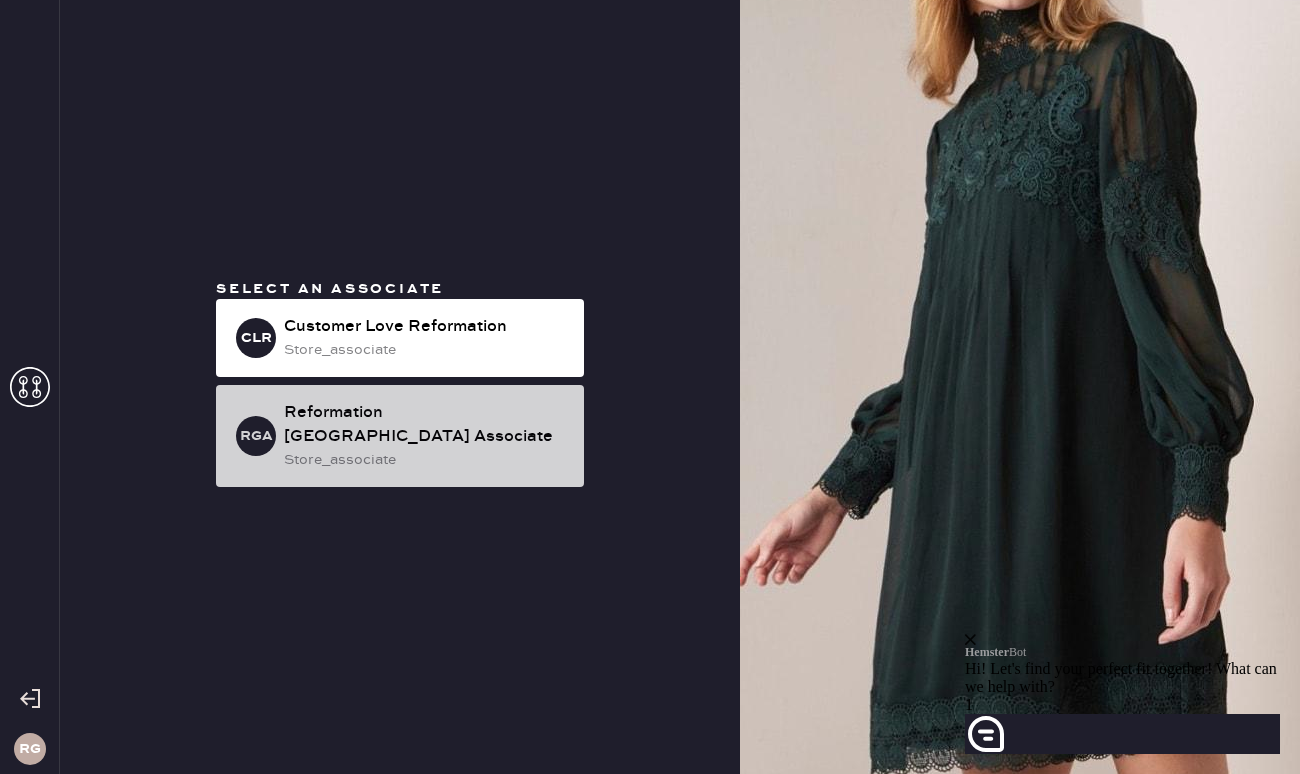 click on "Reformation [GEOGRAPHIC_DATA] Associate" at bounding box center [426, 425] 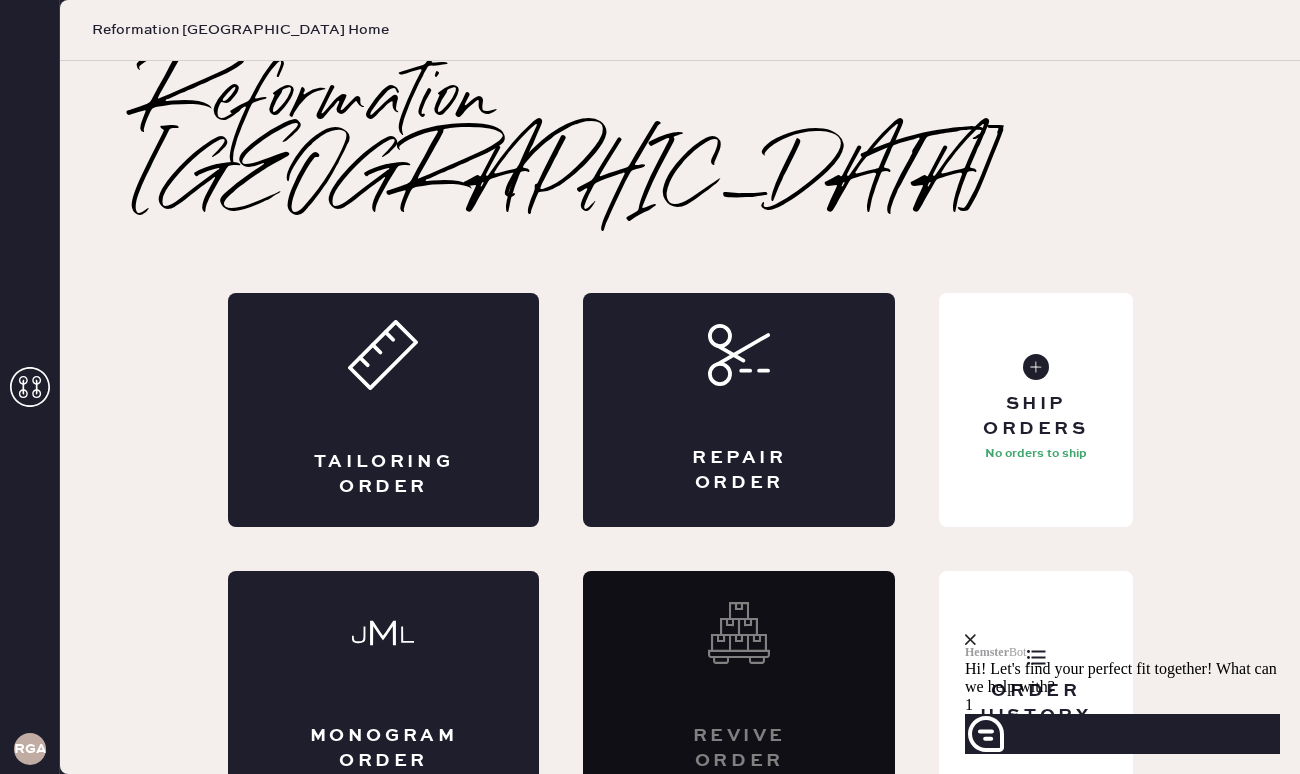 click at bounding box center (1122, 639) 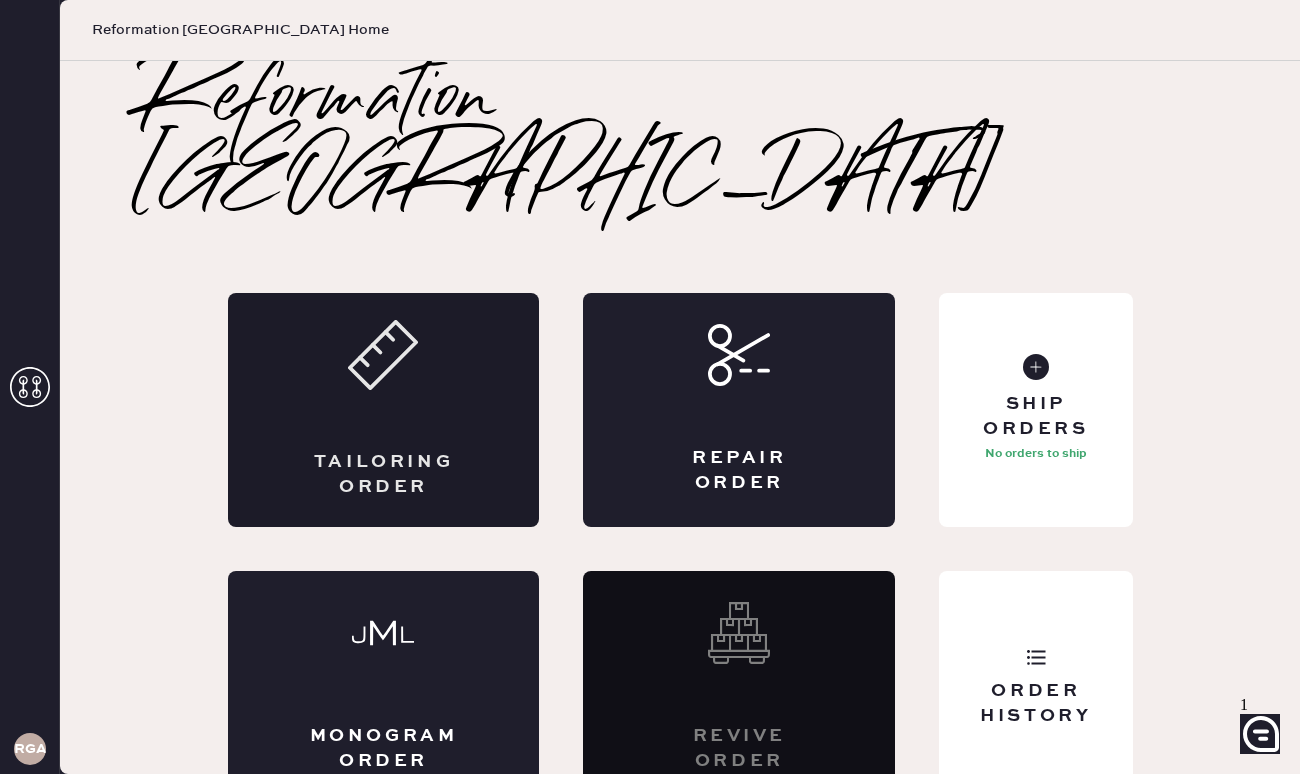 click on "Tailoring Order" at bounding box center (384, 410) 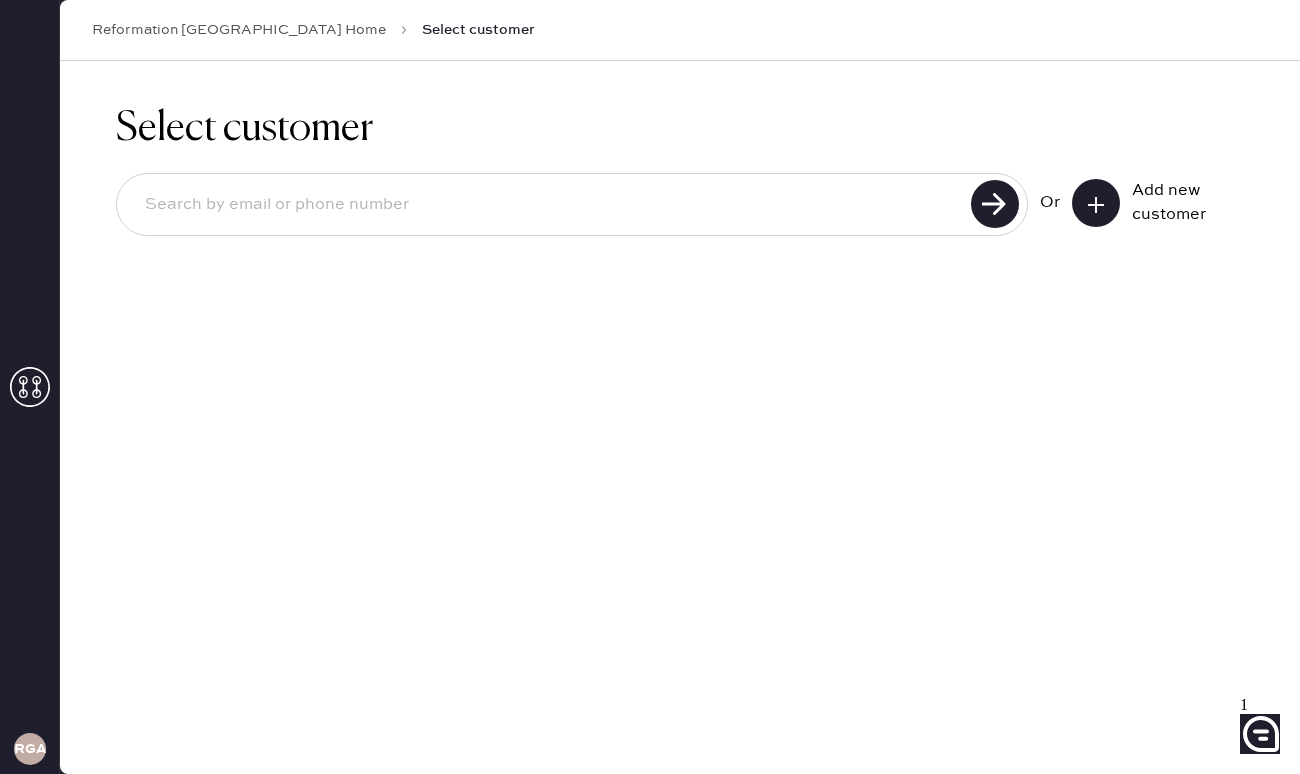 click 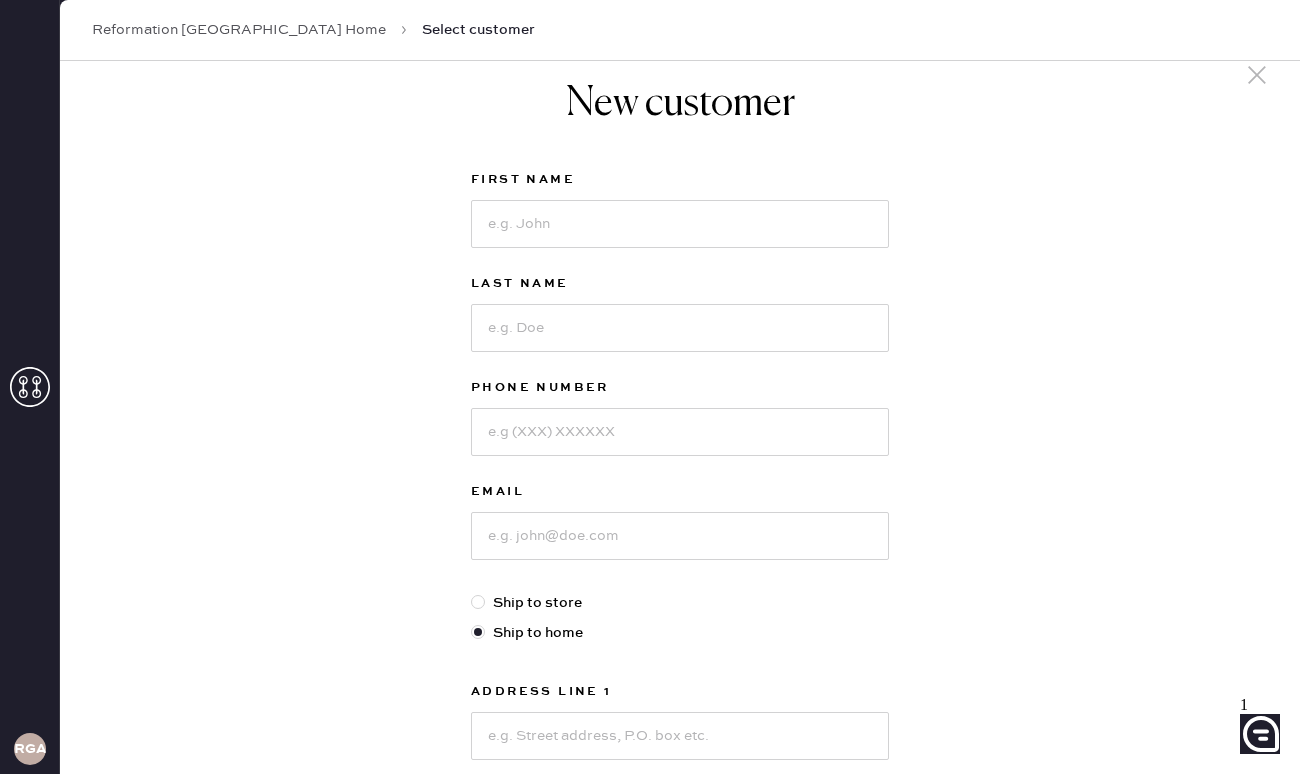 scroll, scrollTop: 23, scrollLeft: 0, axis: vertical 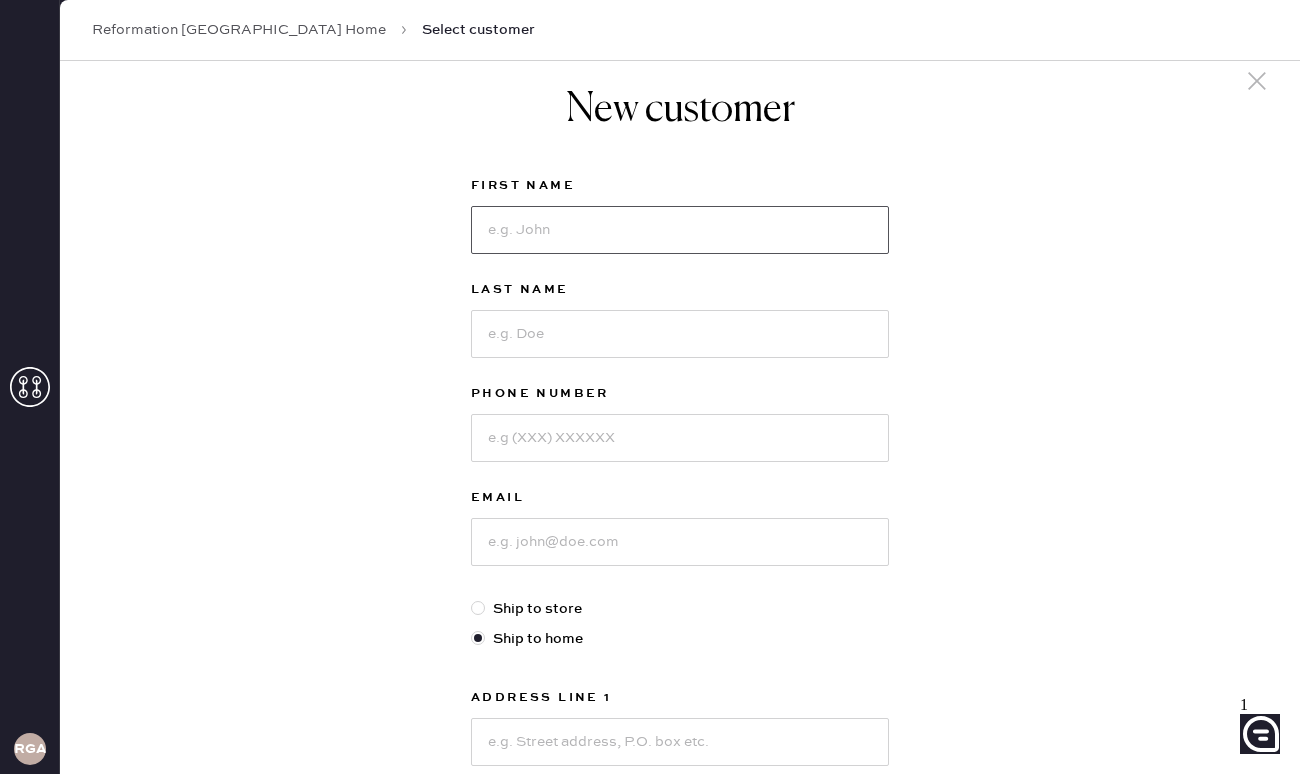 click at bounding box center (680, 230) 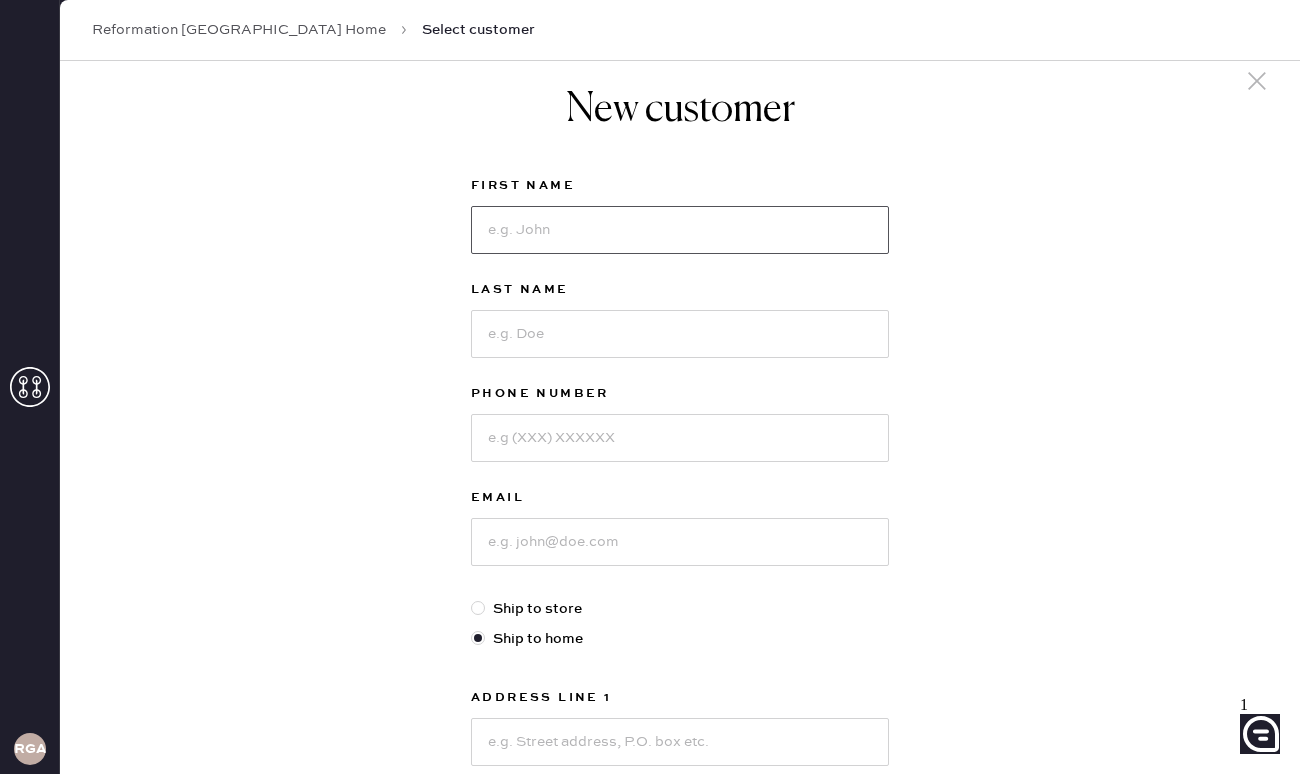 type on "K" 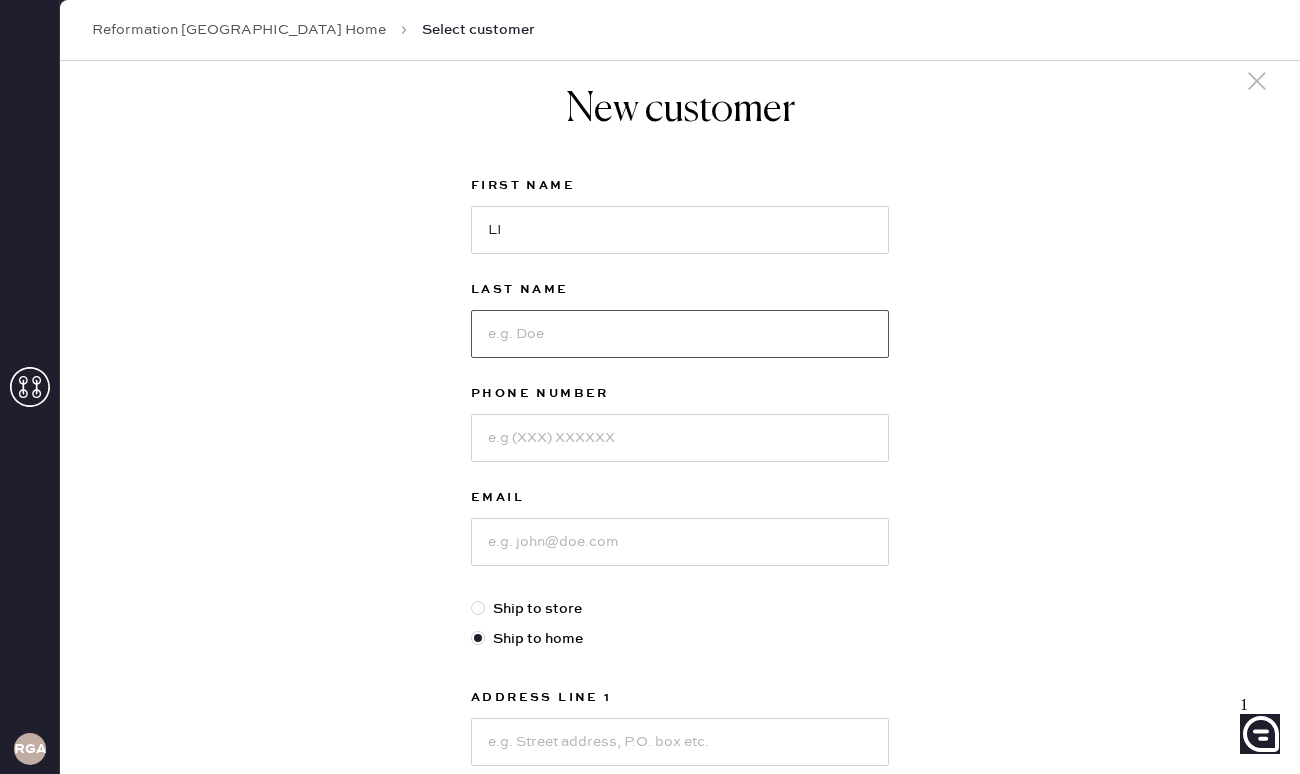 click at bounding box center [680, 334] 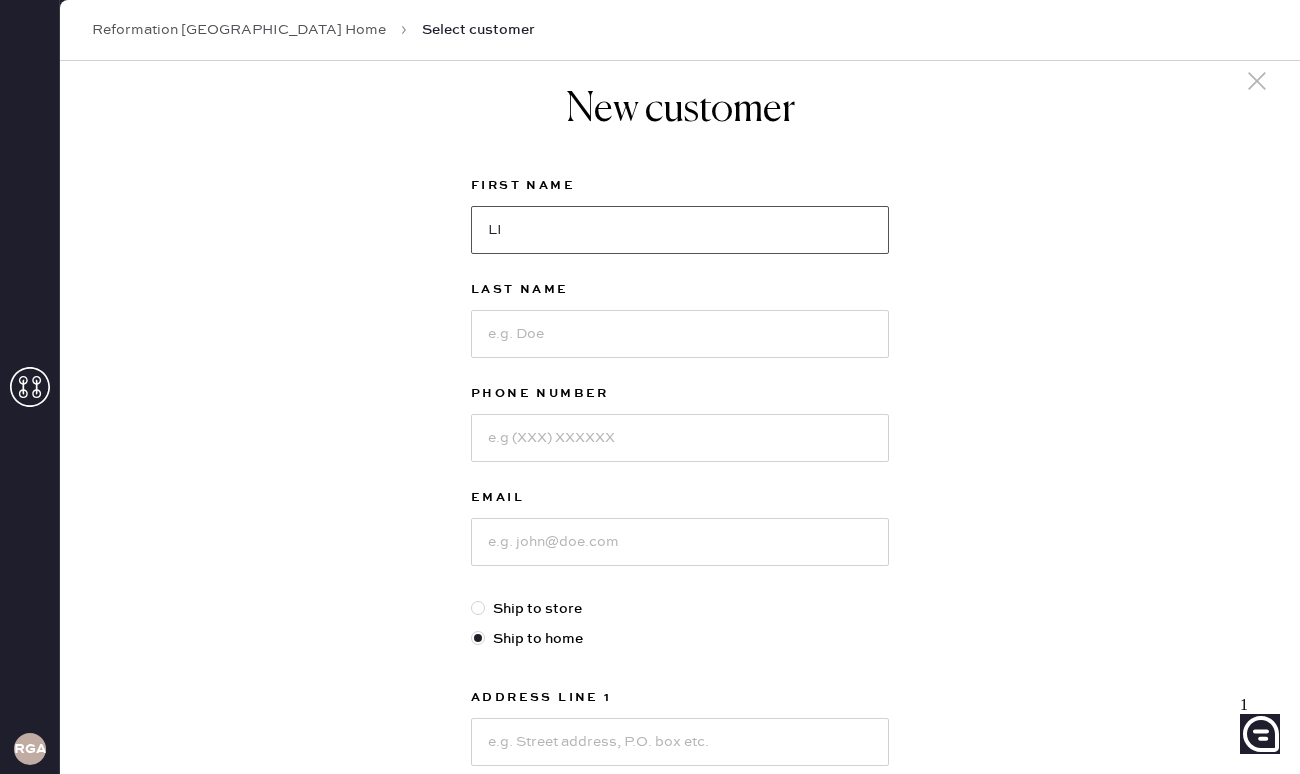 click on "LI" at bounding box center [680, 230] 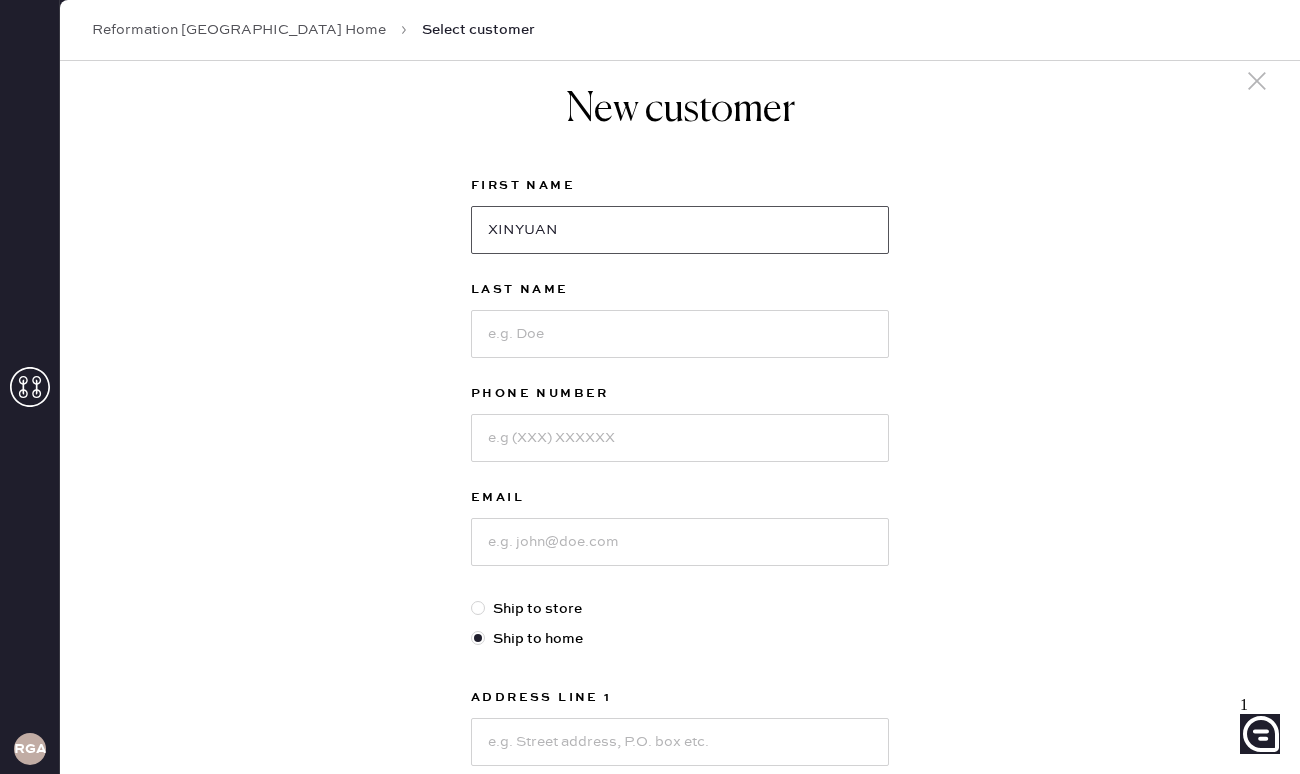 type on "XINYUAN" 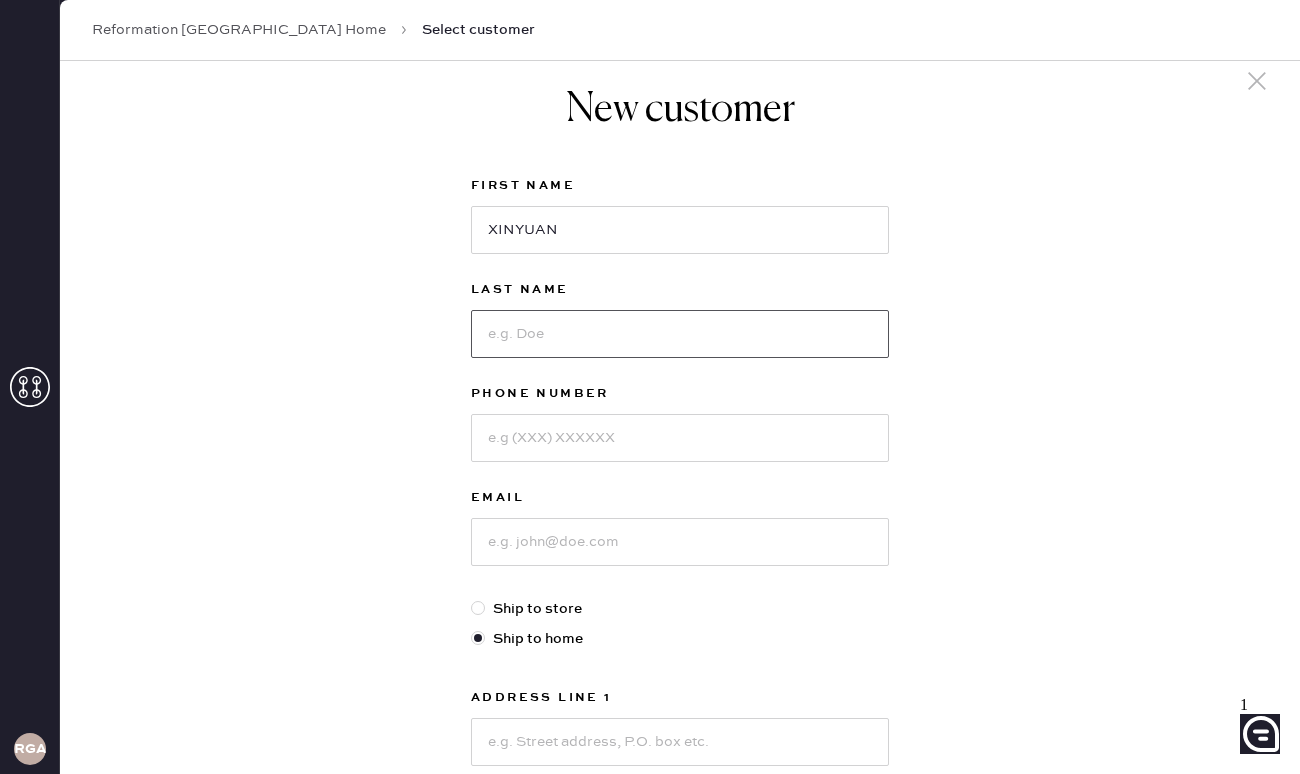 click at bounding box center [680, 334] 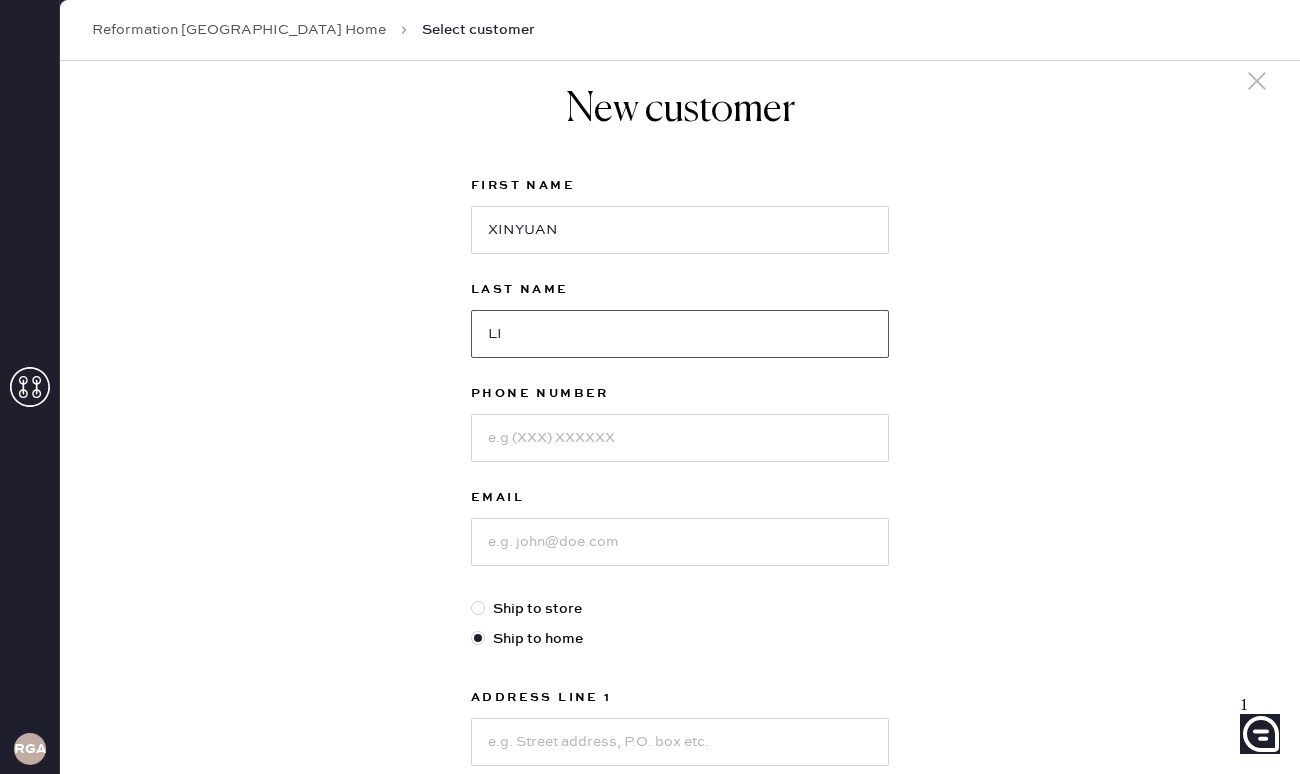 type on "LI" 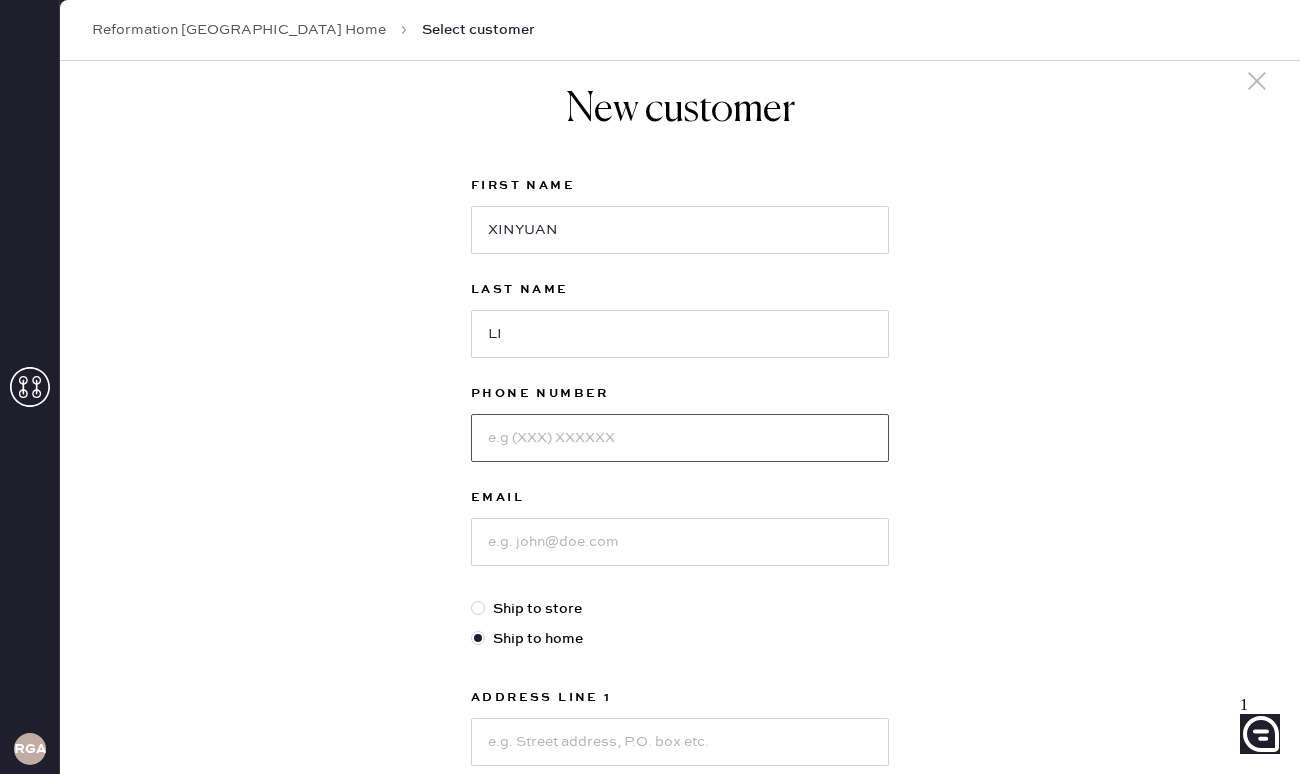click at bounding box center (680, 438) 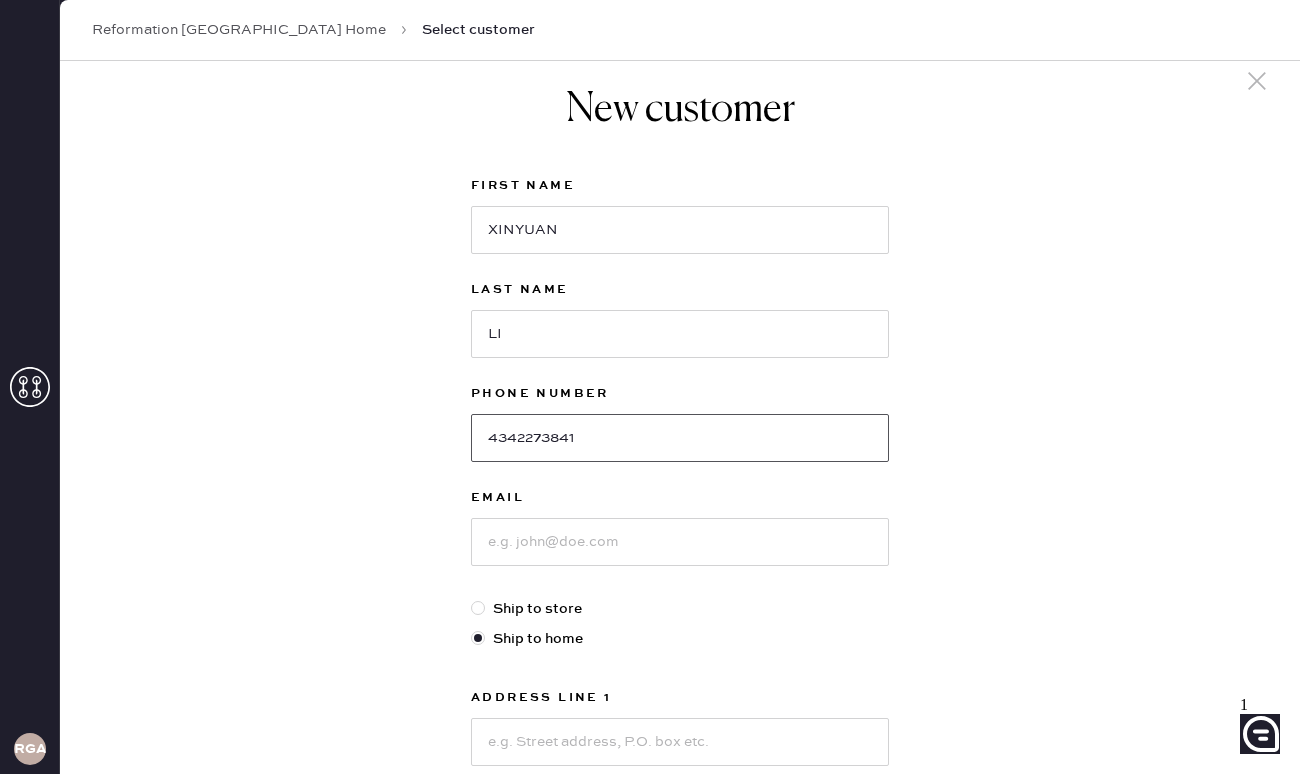 type on "4342273841" 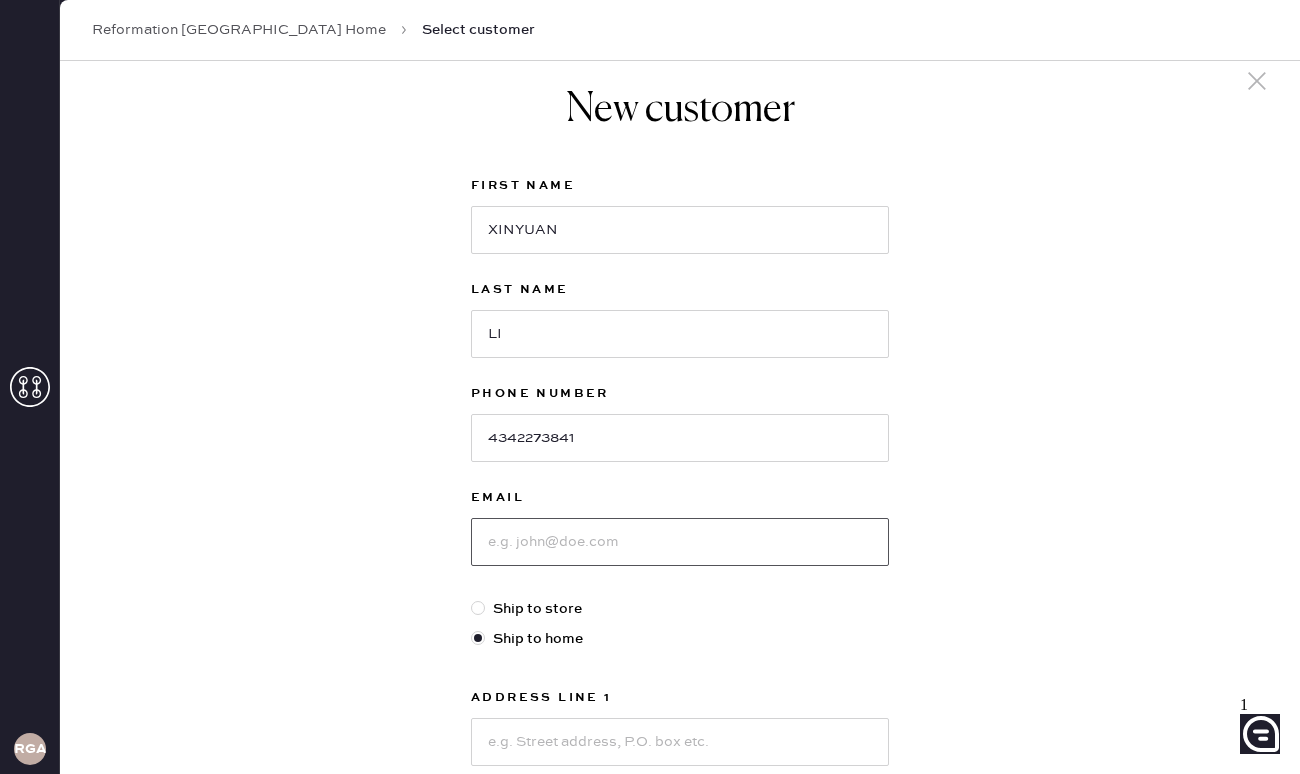 click at bounding box center [680, 542] 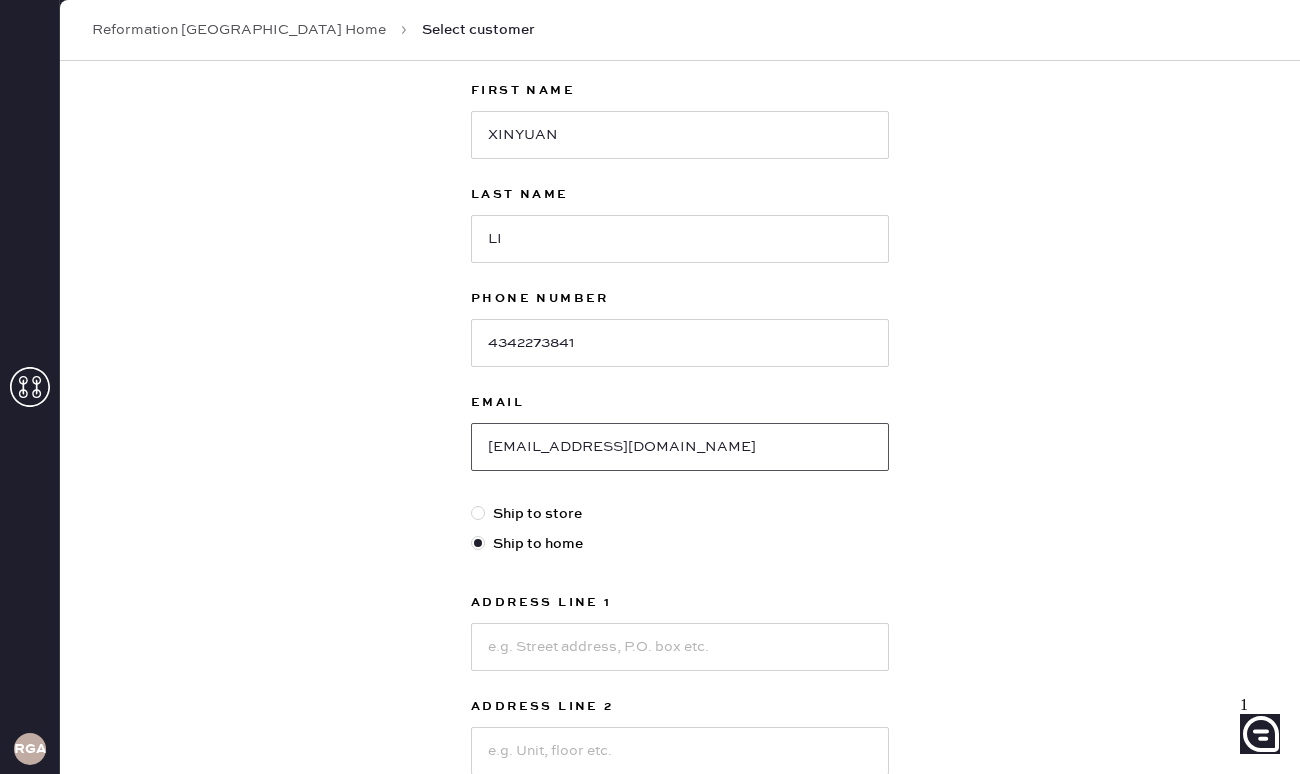 scroll, scrollTop: 134, scrollLeft: 0, axis: vertical 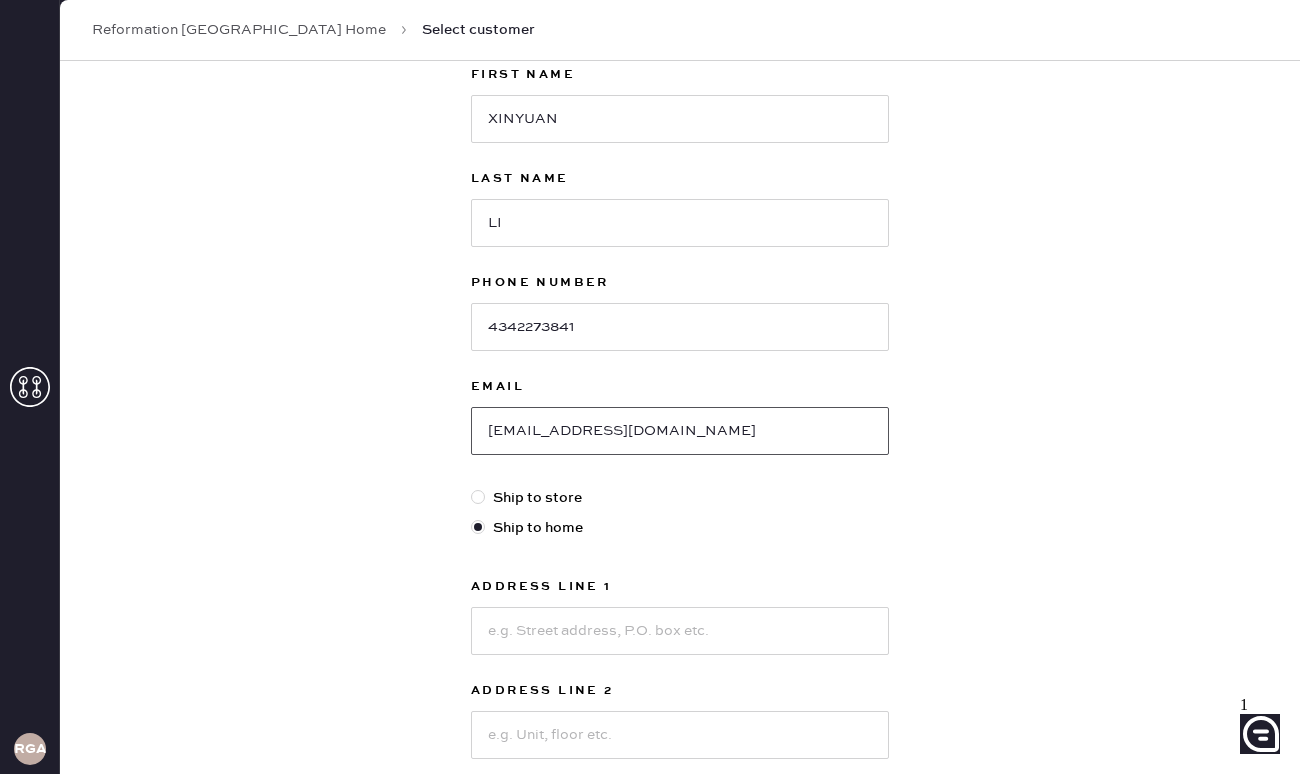 type on "[EMAIL_ADDRESS][DOMAIN_NAME]" 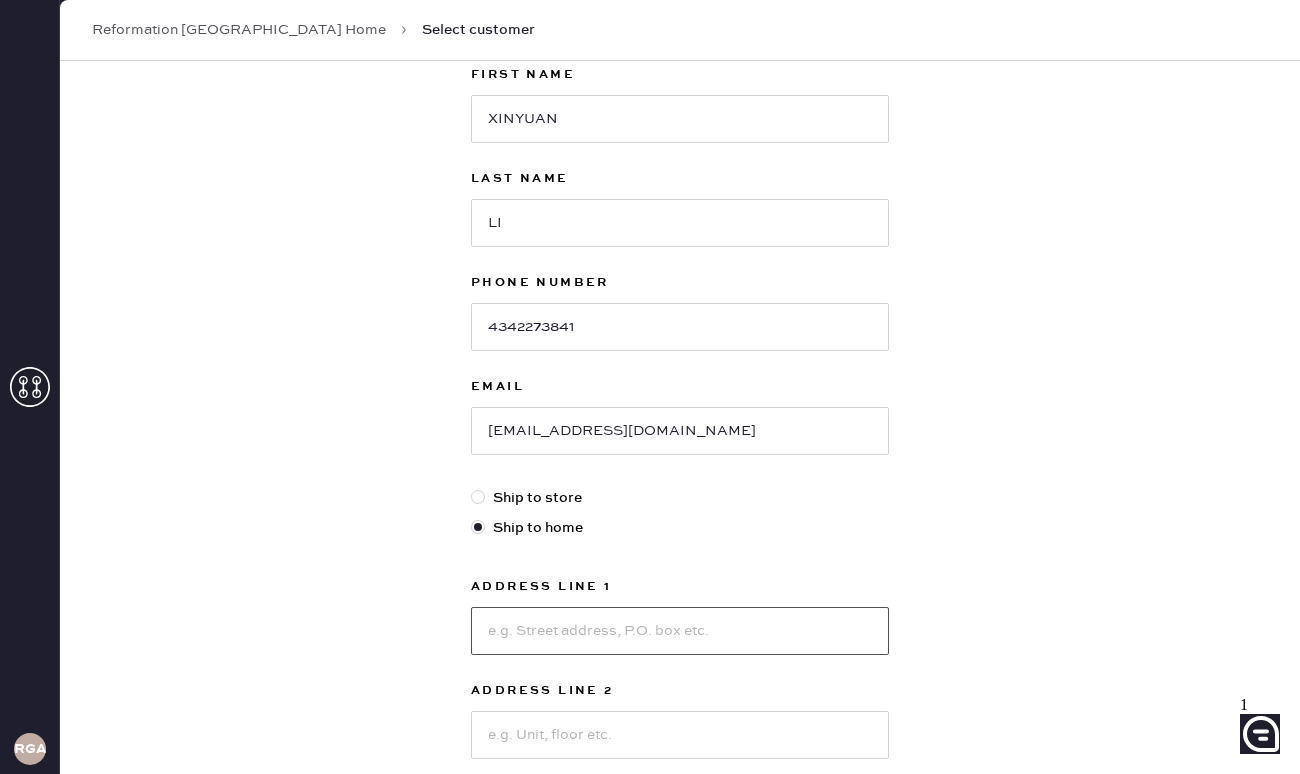 click at bounding box center (680, 631) 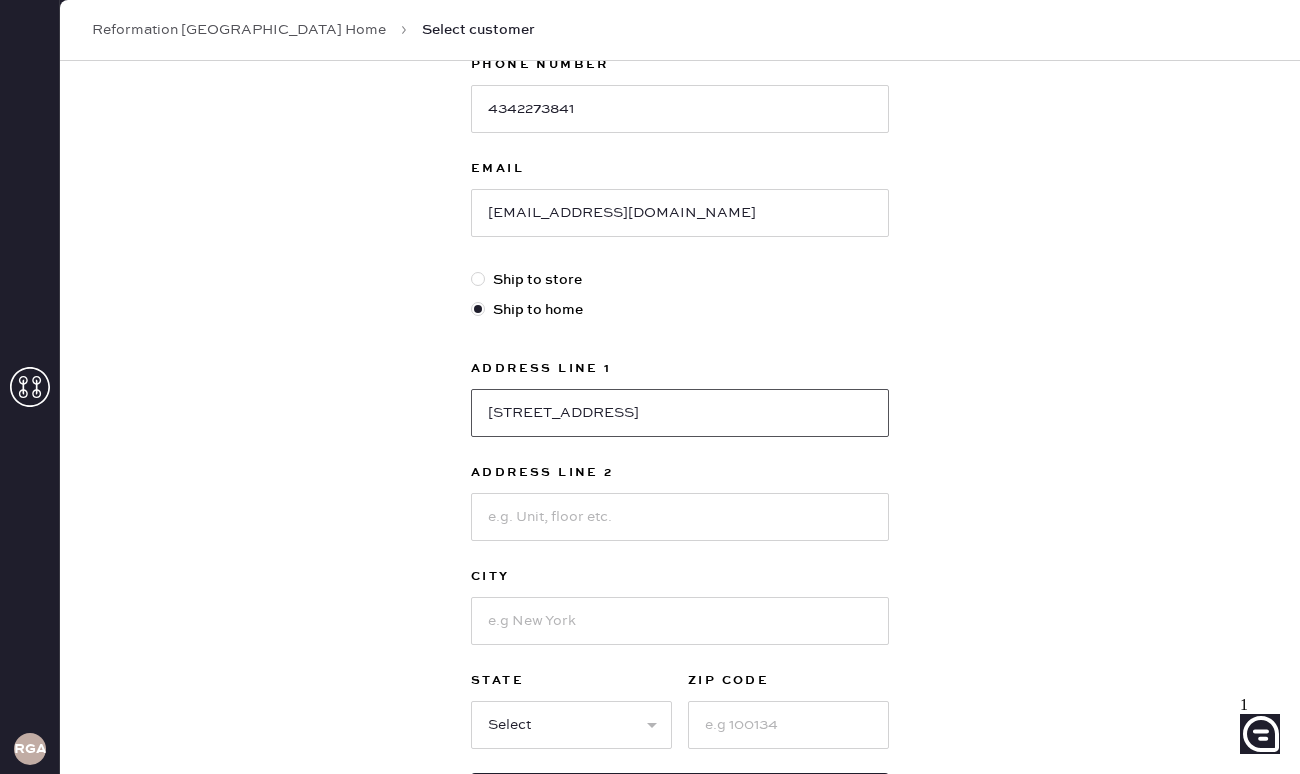 scroll, scrollTop: 353, scrollLeft: 0, axis: vertical 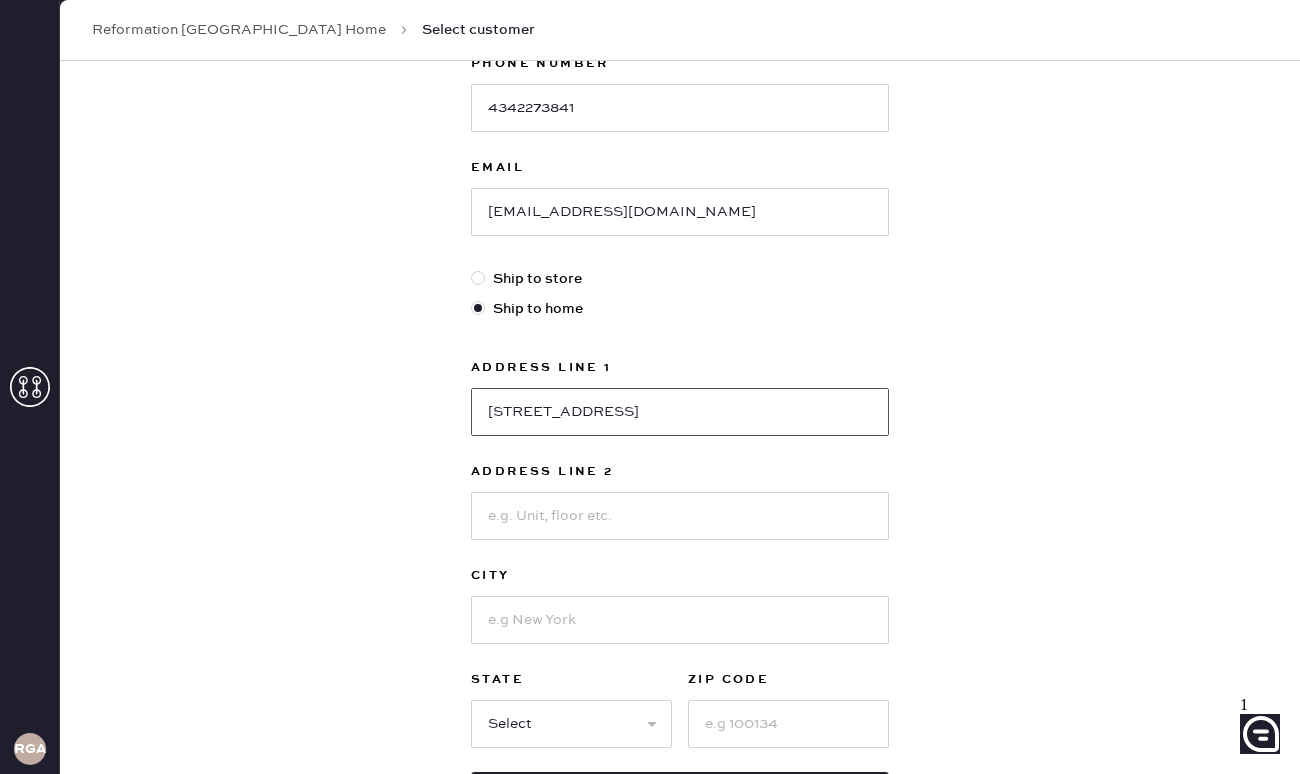 type on "[STREET_ADDRESS]" 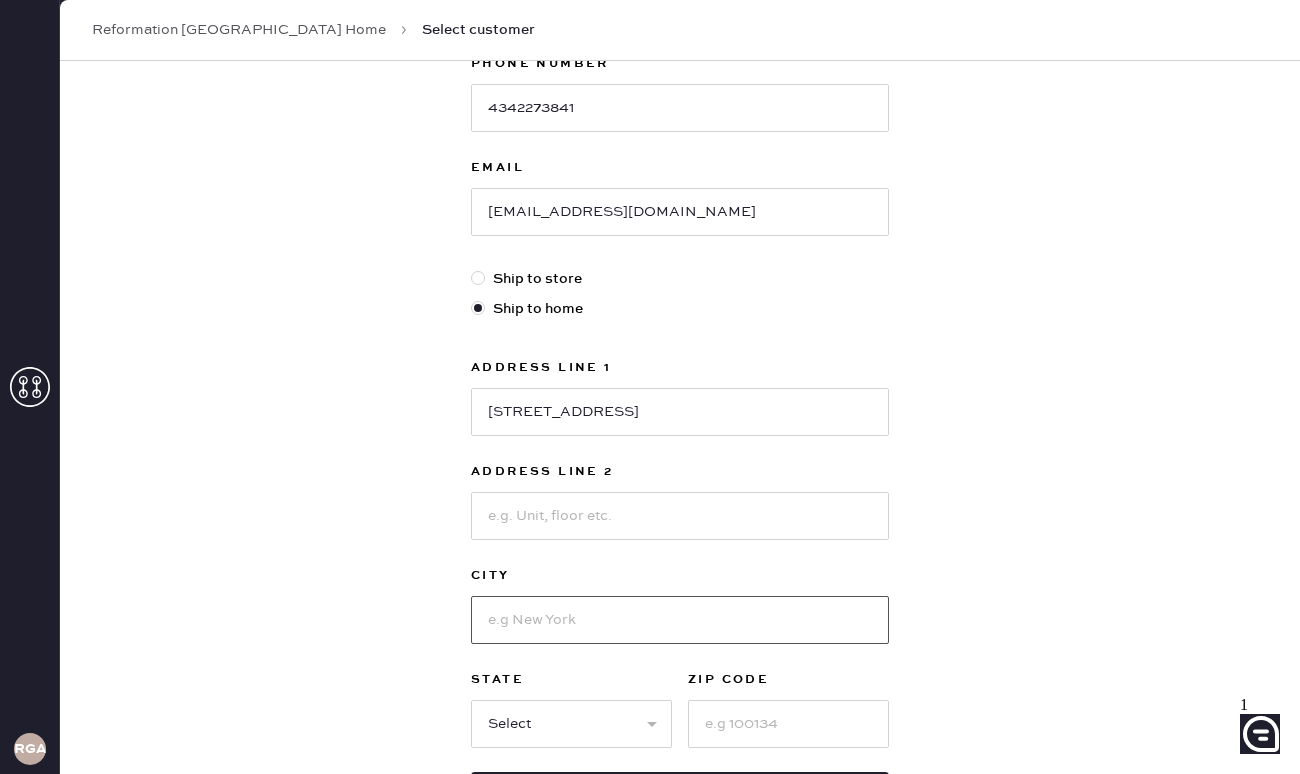click at bounding box center (680, 620) 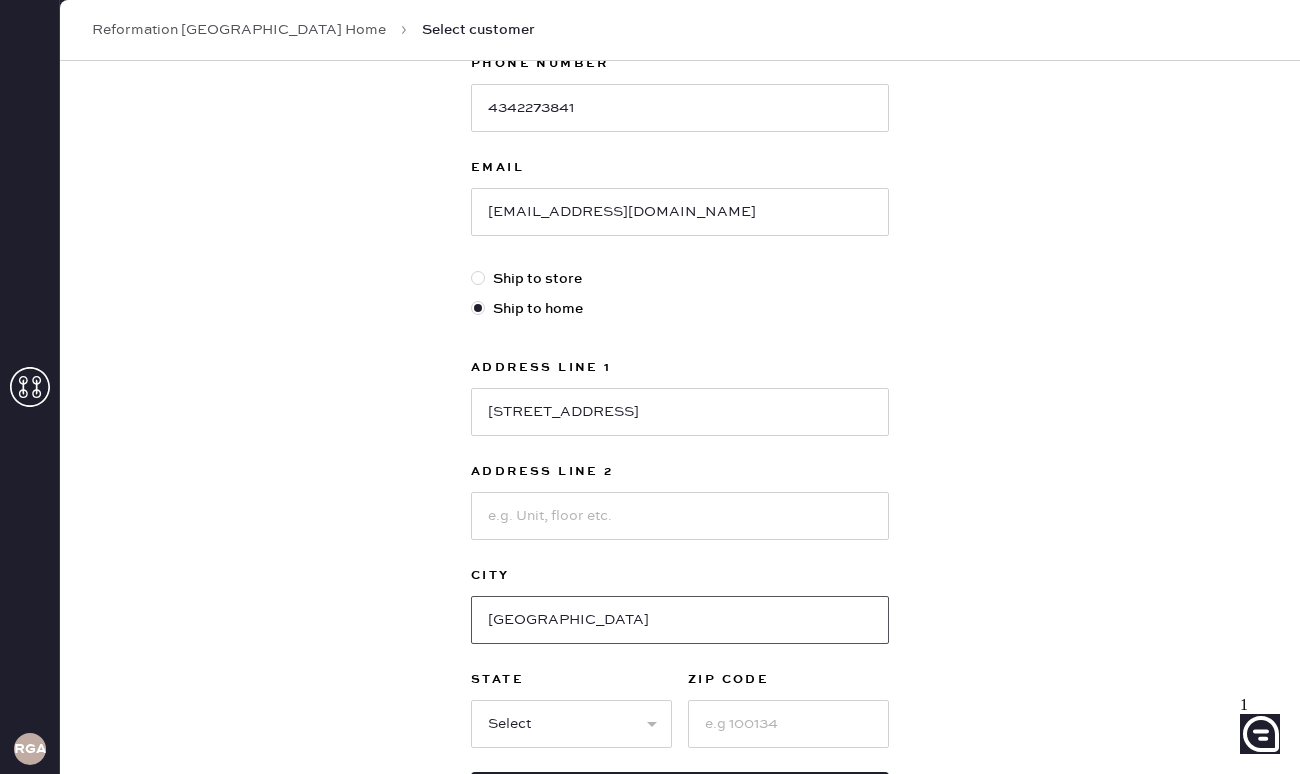 type on "[GEOGRAPHIC_DATA]" 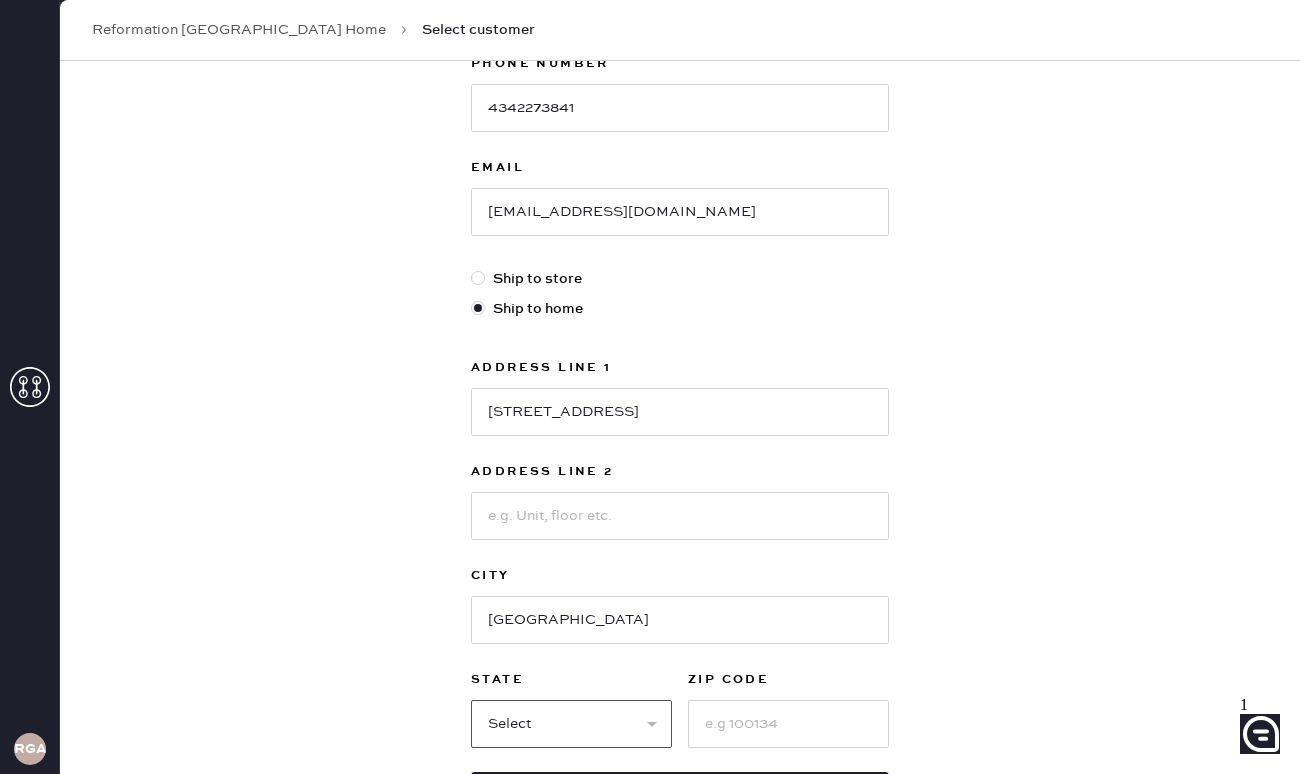 click on "Select AK AL AR AZ CA CO CT [GEOGRAPHIC_DATA] DE FL [GEOGRAPHIC_DATA] HI [GEOGRAPHIC_DATA] ID IL IN KS [GEOGRAPHIC_DATA] LA MA MD [GEOGRAPHIC_DATA] [GEOGRAPHIC_DATA] [GEOGRAPHIC_DATA] [GEOGRAPHIC_DATA] [GEOGRAPHIC_DATA] MT [GEOGRAPHIC_DATA] [GEOGRAPHIC_DATA] [GEOGRAPHIC_DATA] NH [GEOGRAPHIC_DATA] [GEOGRAPHIC_DATA] [GEOGRAPHIC_DATA] [GEOGRAPHIC_DATA] [GEOGRAPHIC_DATA] [GEOGRAPHIC_DATA] OR [GEOGRAPHIC_DATA] [GEOGRAPHIC_DATA] SC SD [GEOGRAPHIC_DATA] [GEOGRAPHIC_DATA] [GEOGRAPHIC_DATA] [GEOGRAPHIC_DATA] [GEOGRAPHIC_DATA] [GEOGRAPHIC_DATA] [GEOGRAPHIC_DATA] WV WY" at bounding box center (571, 724) 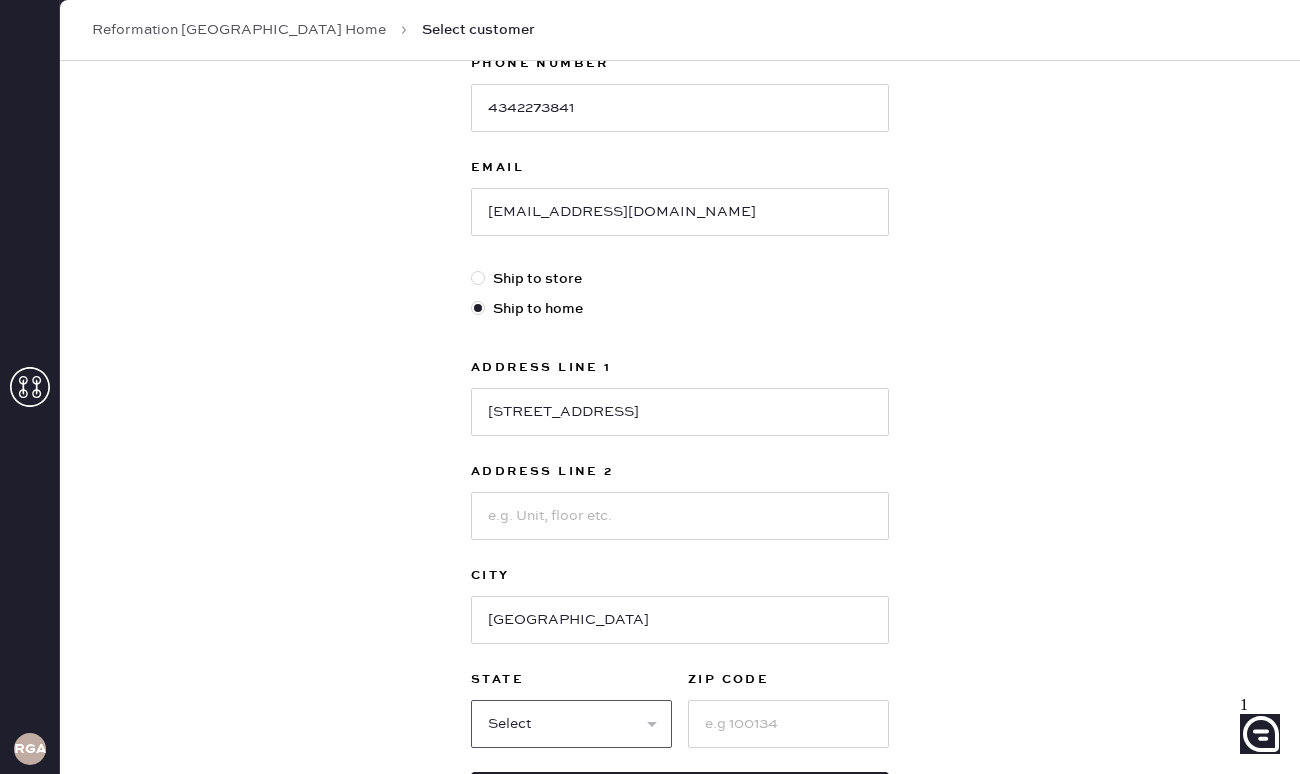 select on "VA" 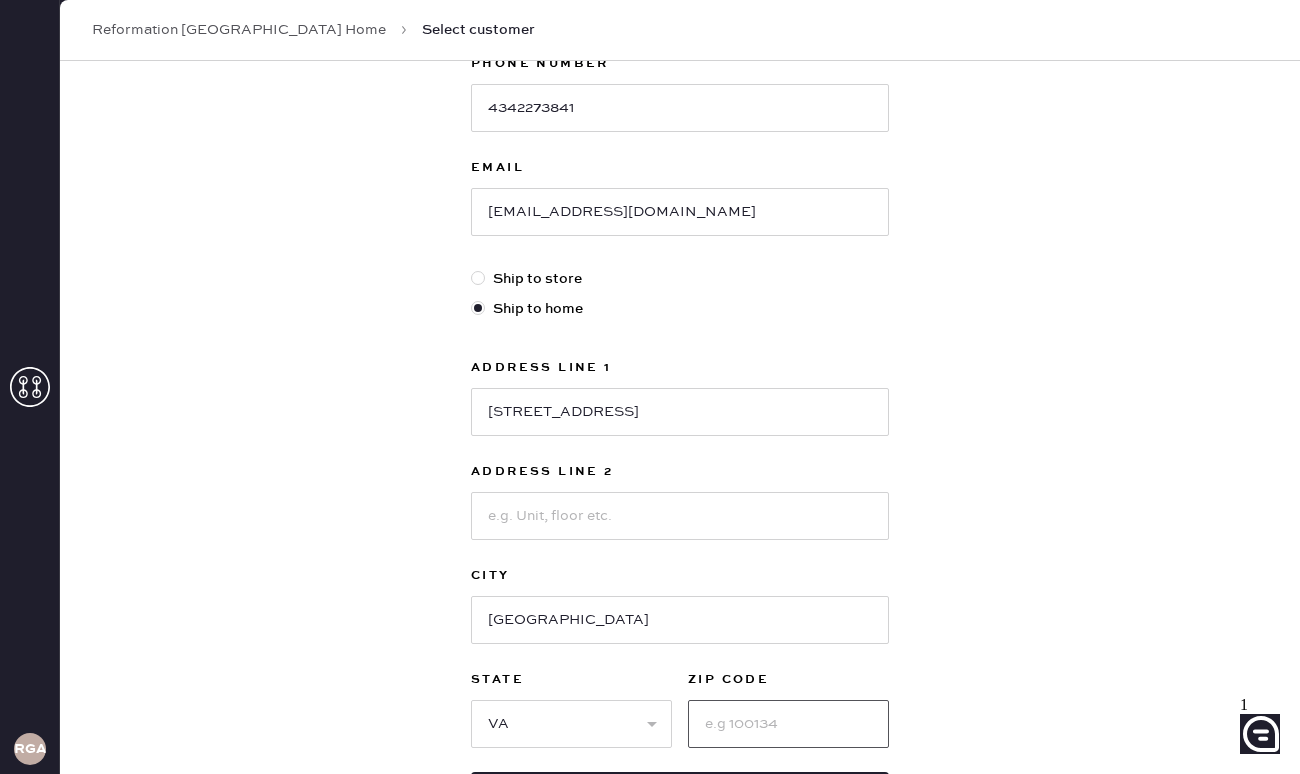 click at bounding box center [788, 724] 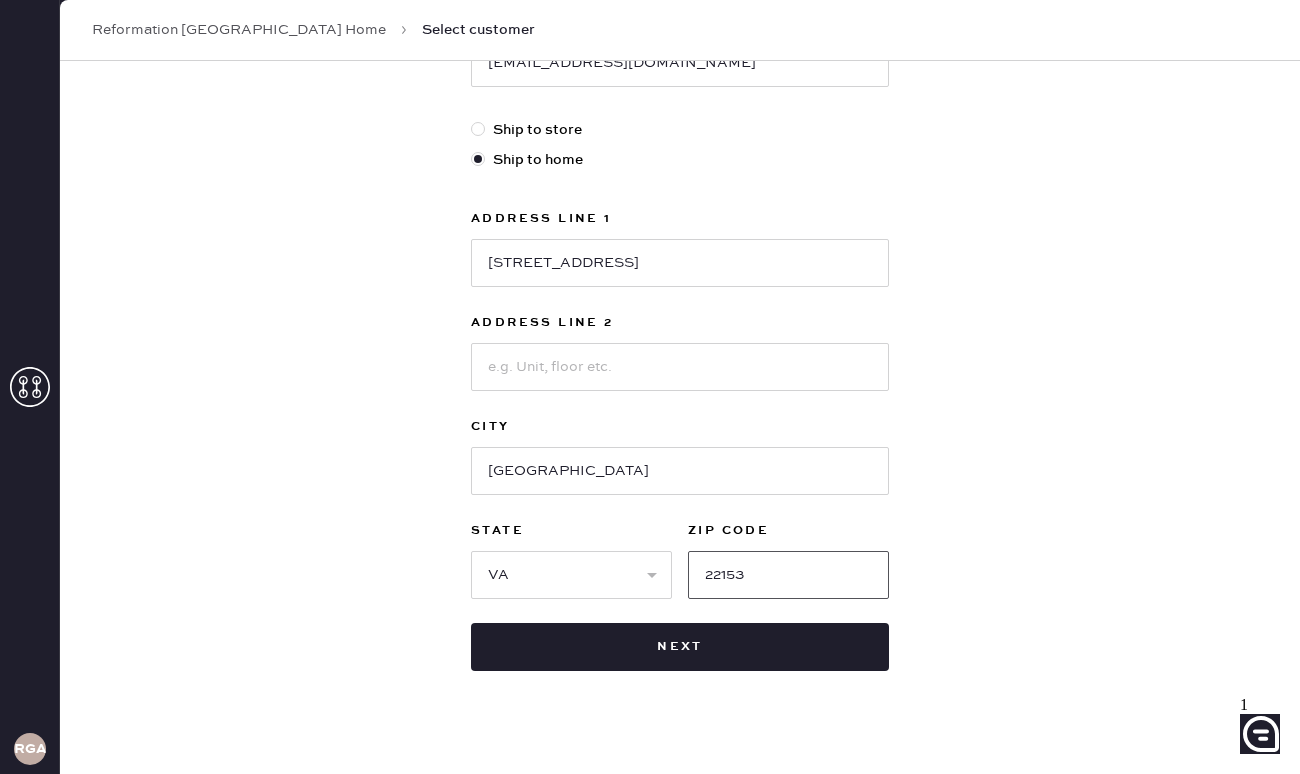 scroll, scrollTop: 527, scrollLeft: 0, axis: vertical 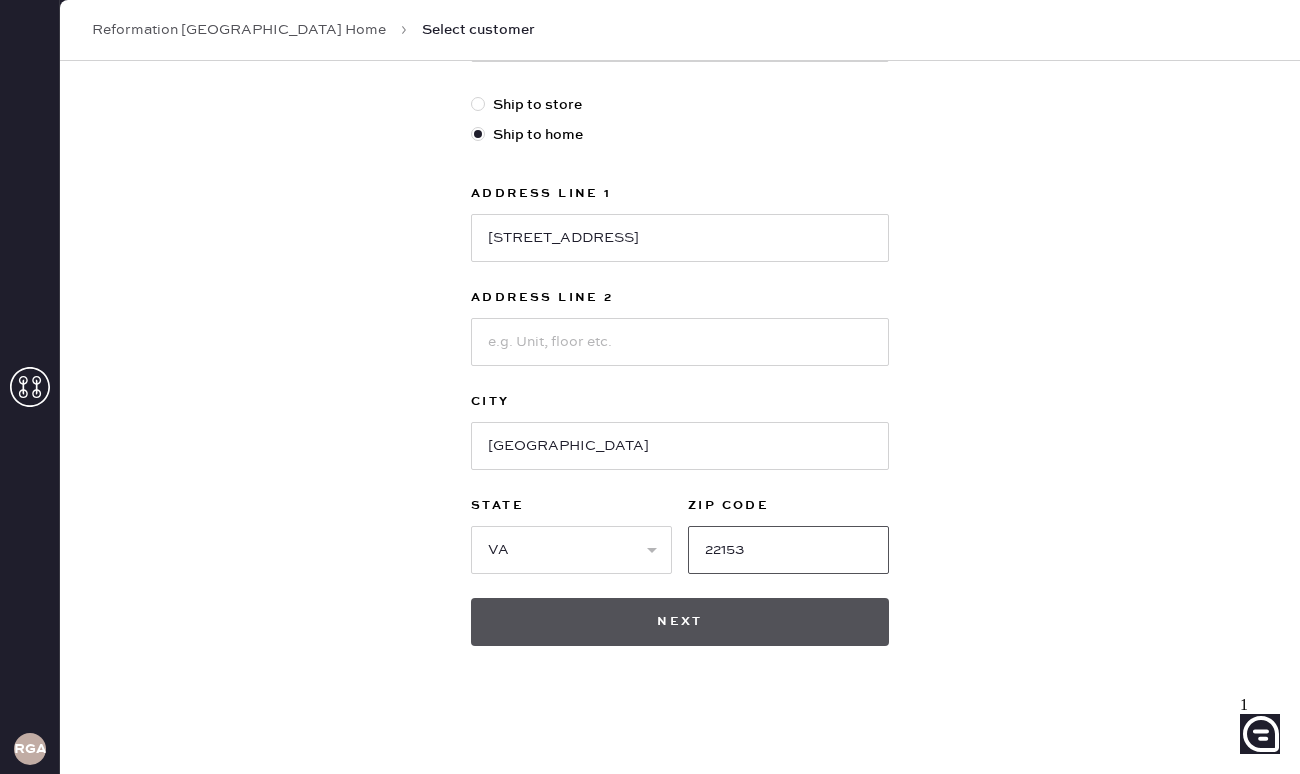 type on "22153" 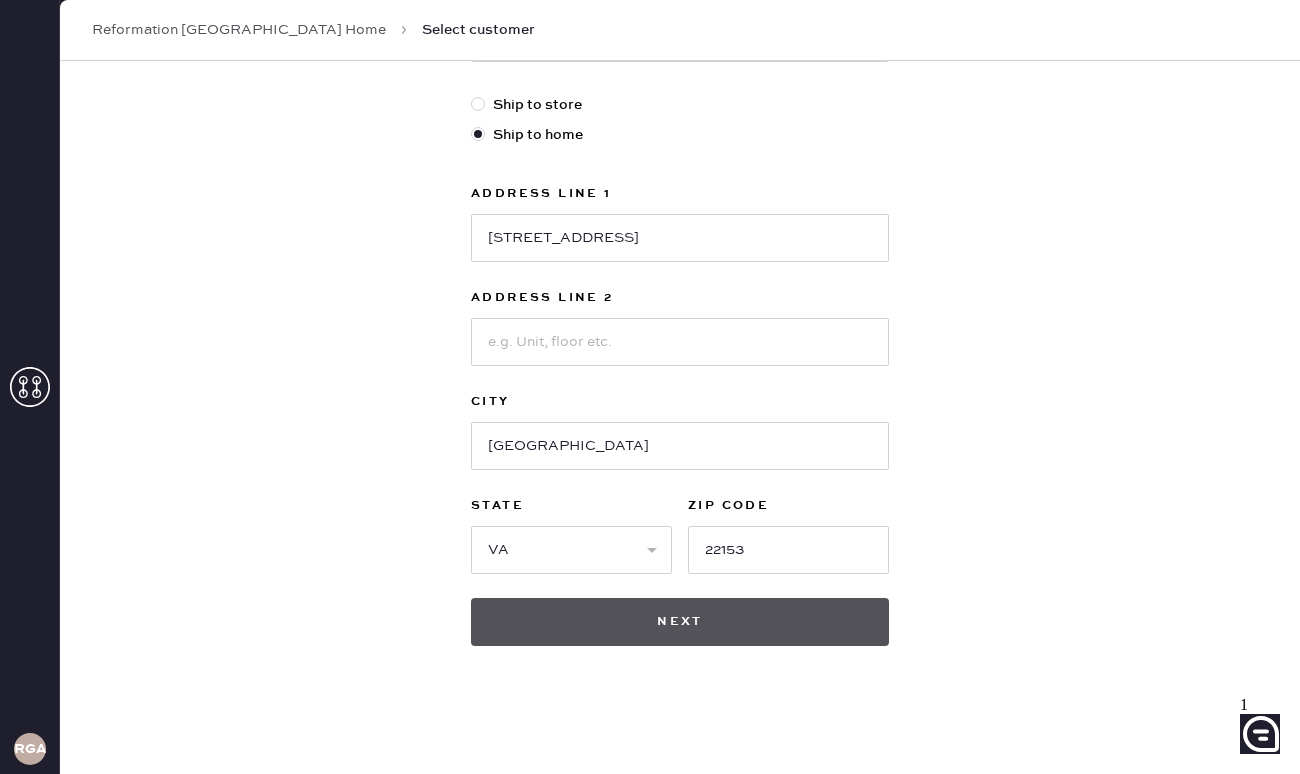 click on "Next" at bounding box center (680, 622) 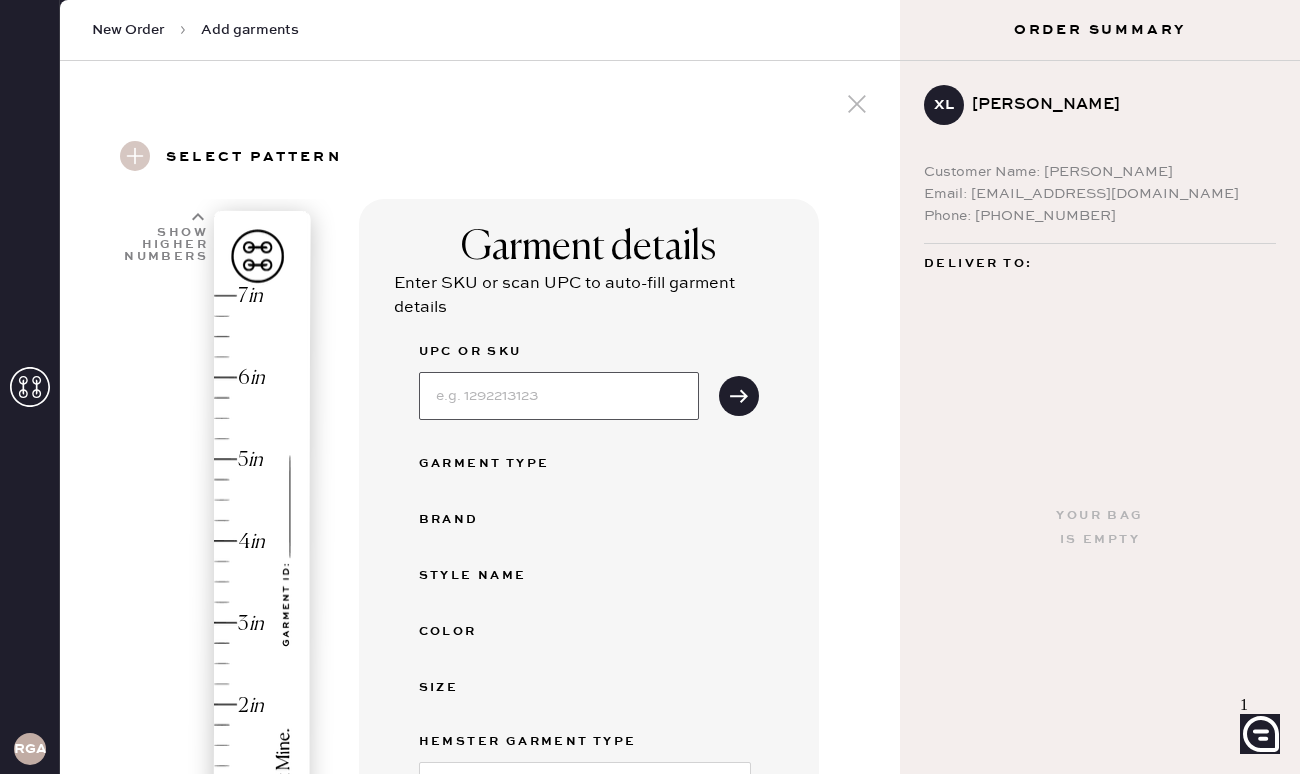 click at bounding box center [559, 396] 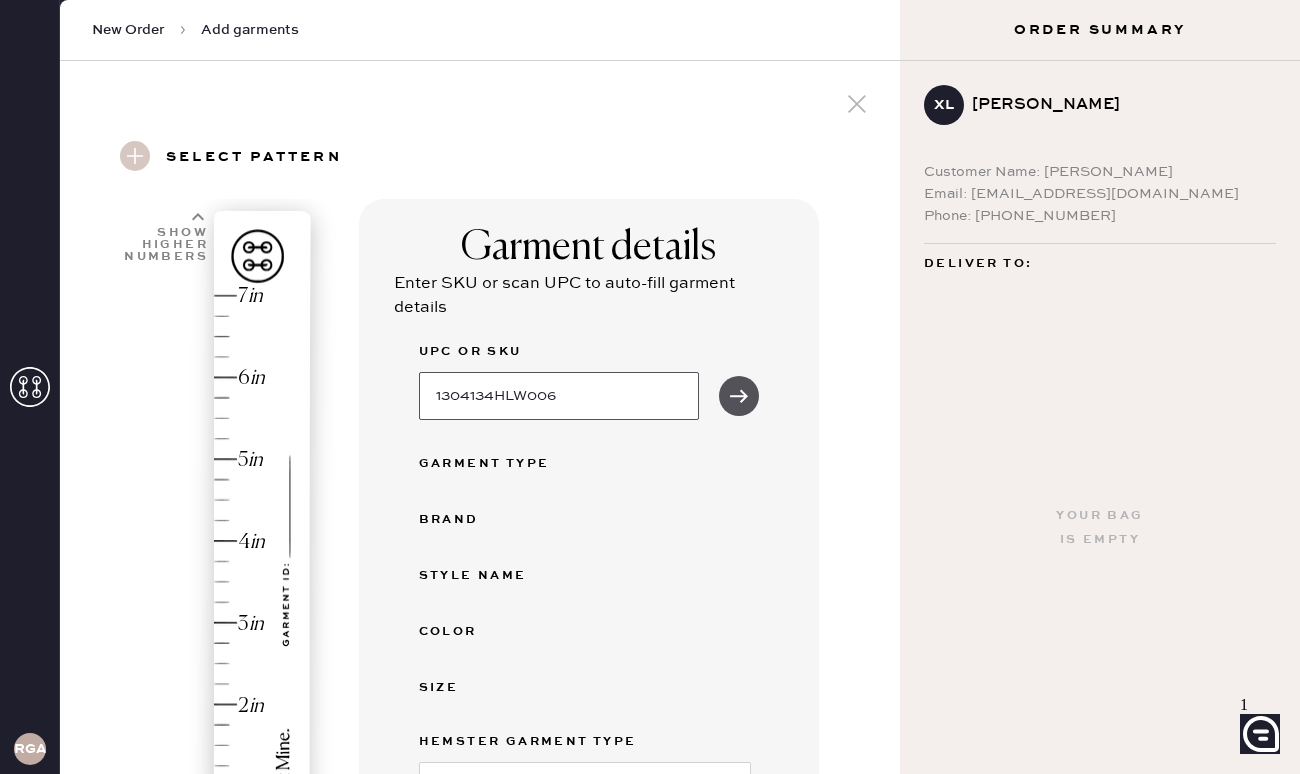 type on "1304134HLW006" 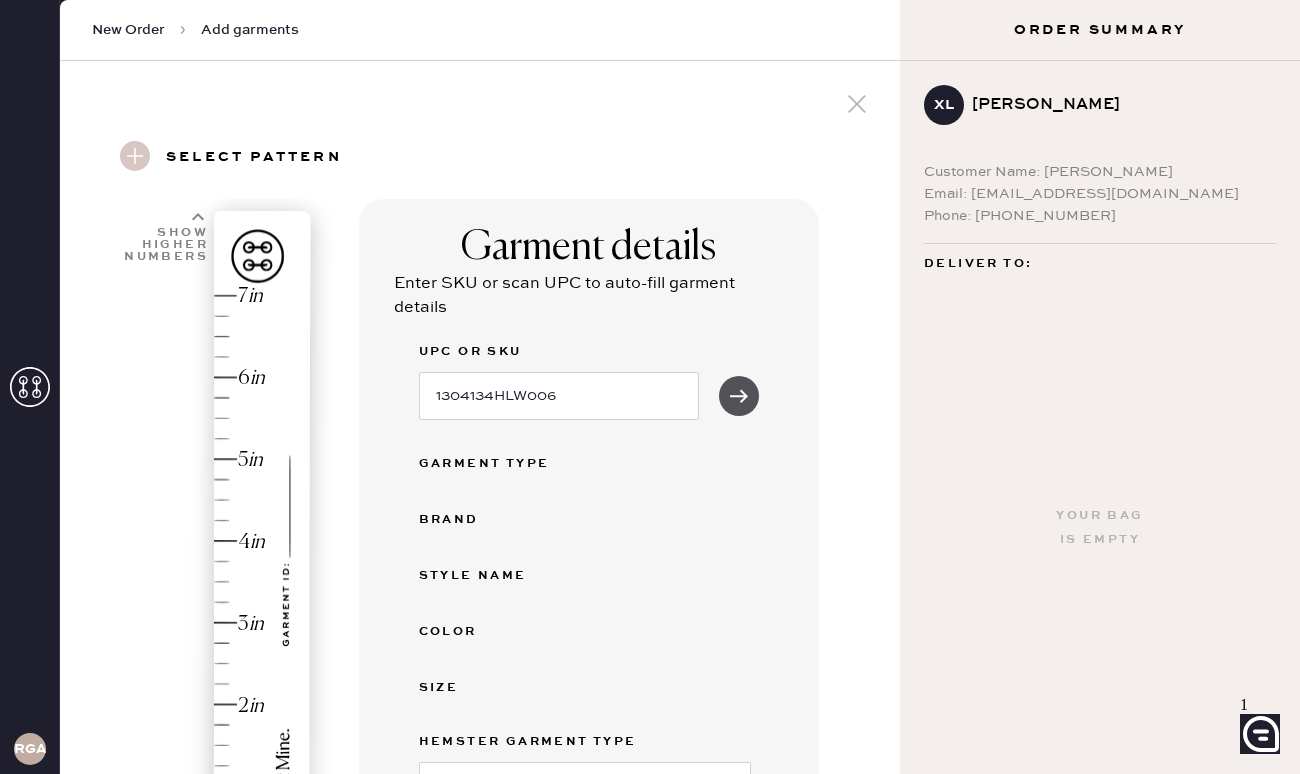 click 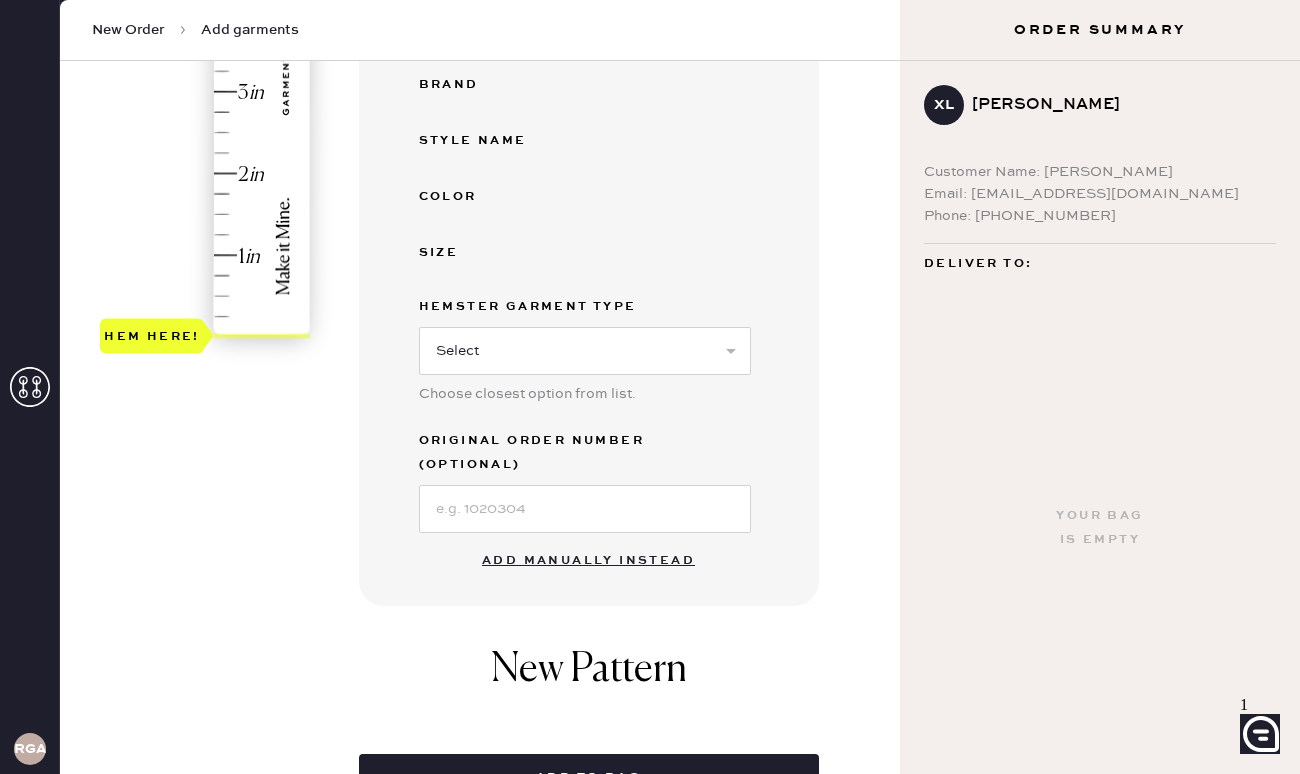 scroll, scrollTop: 535, scrollLeft: 0, axis: vertical 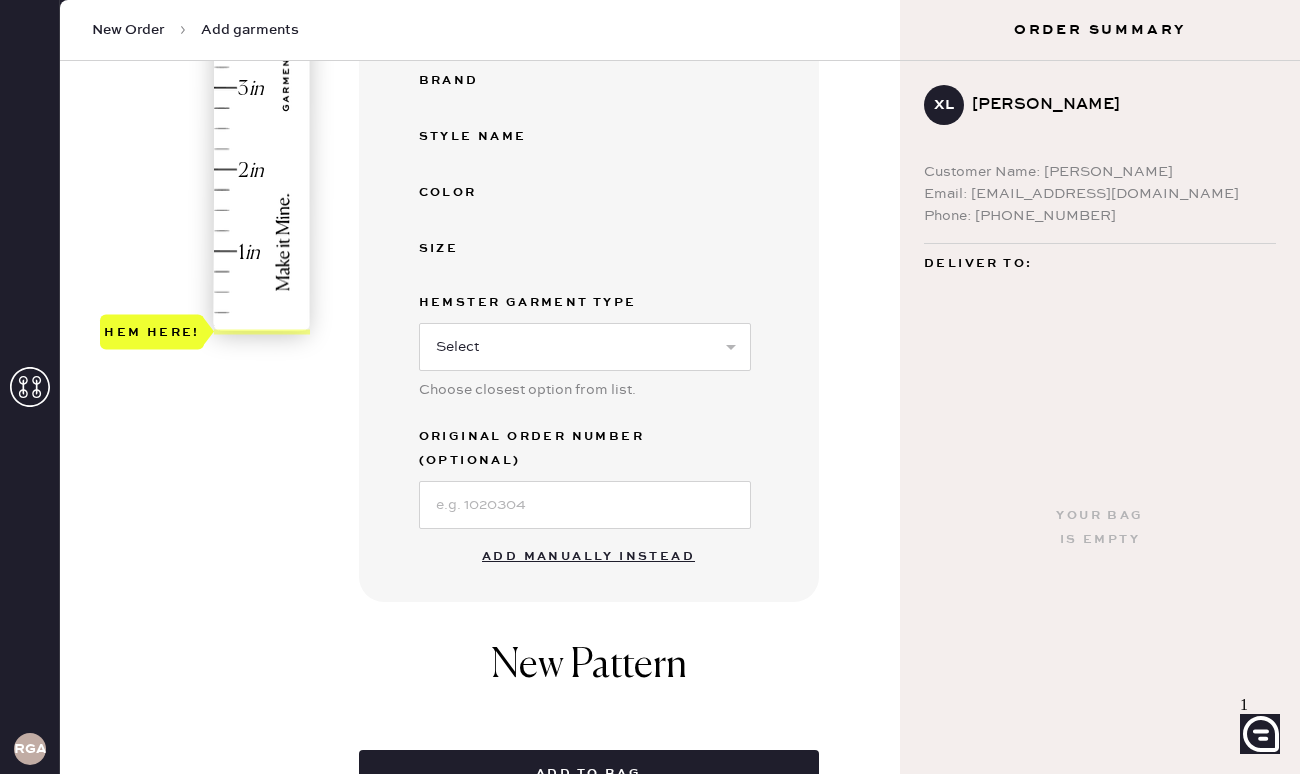 click on "Add manually instead" at bounding box center (588, 557) 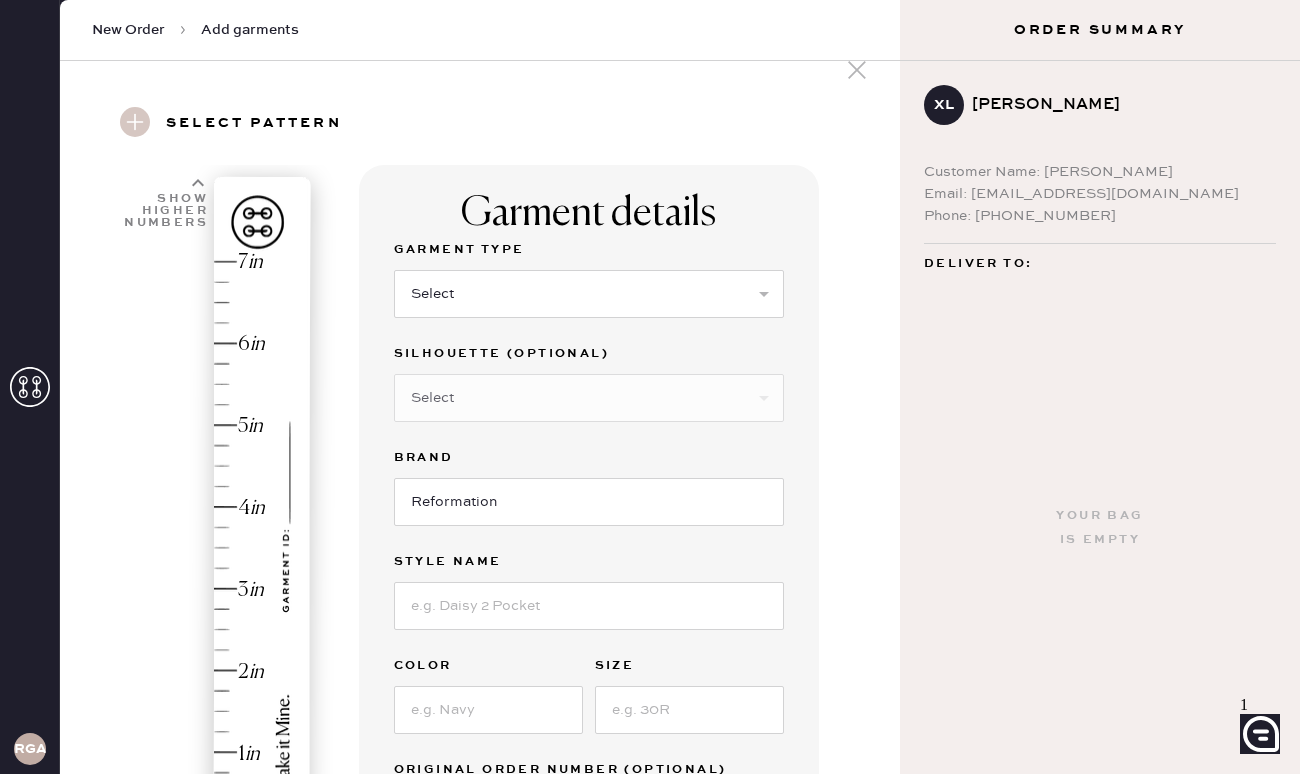 scroll, scrollTop: 30, scrollLeft: 0, axis: vertical 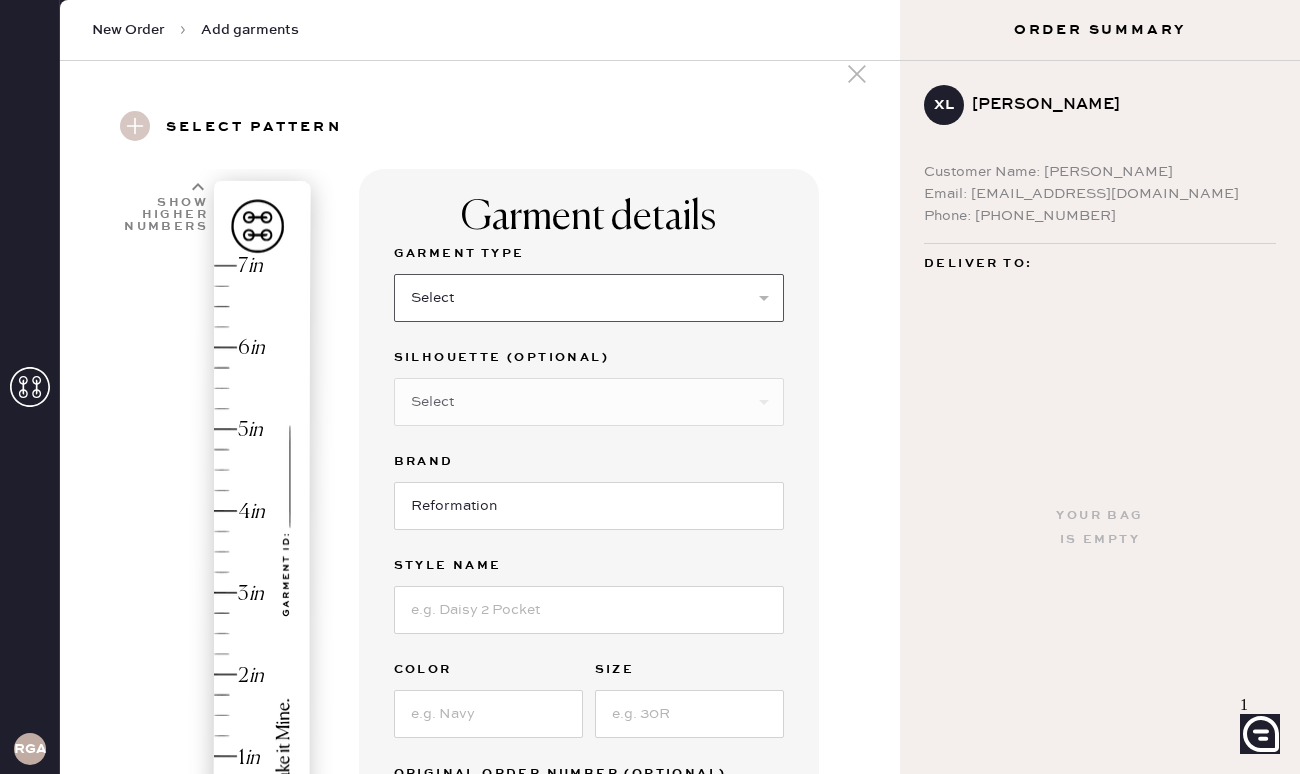 click on "Select Basic Skirt Jeans Leggings Pants Shorts Basic Sleeved Dress Basic Sleeveless Dress Basic Strap Dress Strap Jumpsuit Button Down Top Sleeved Top Sleeveless Top" at bounding box center [589, 298] 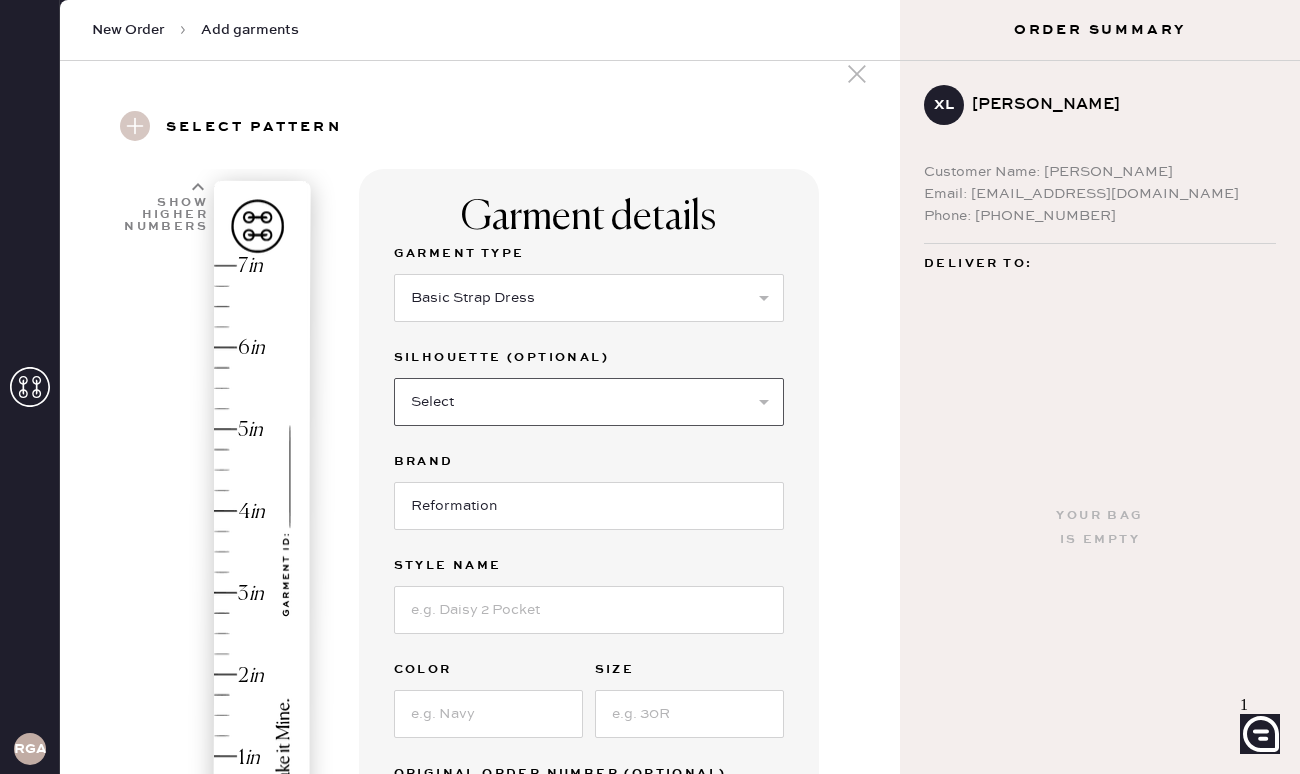 click on "Select Maxi Dress Midi Dress Mini Dress Other" at bounding box center [589, 402] 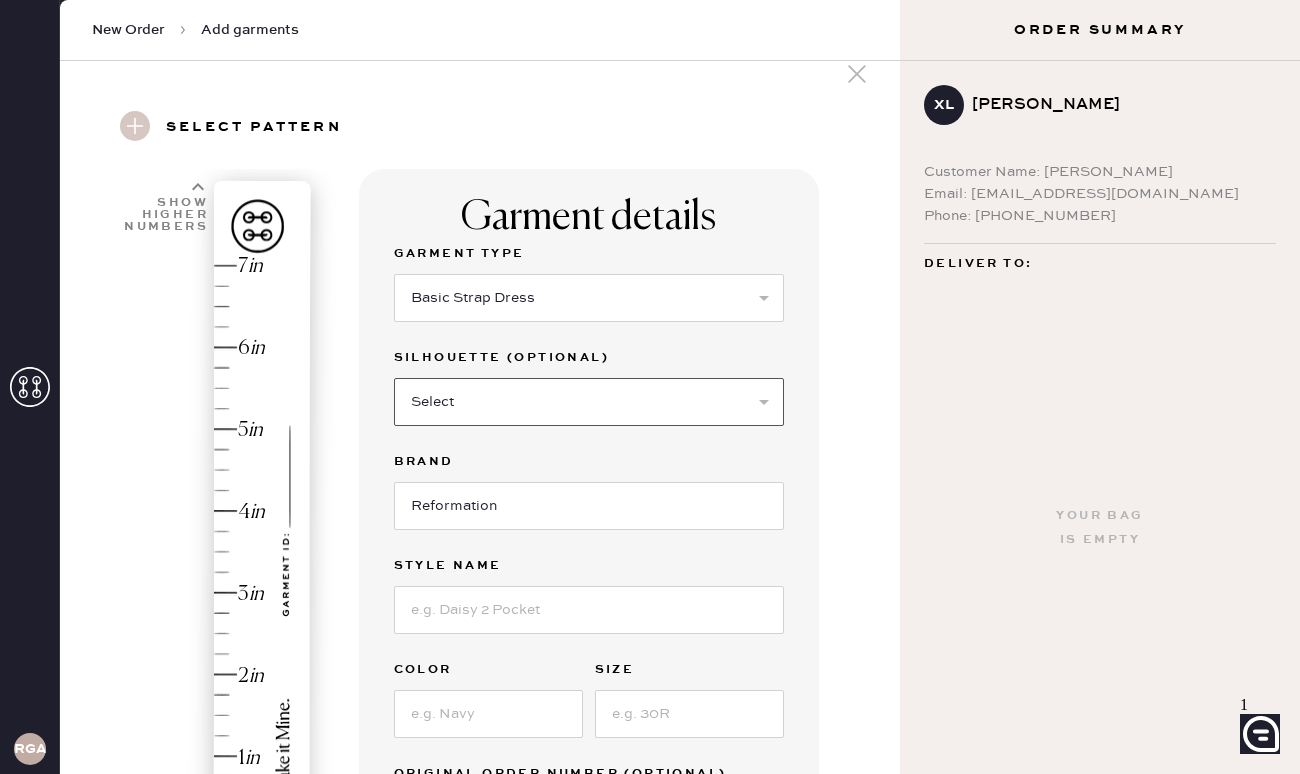 select on "39" 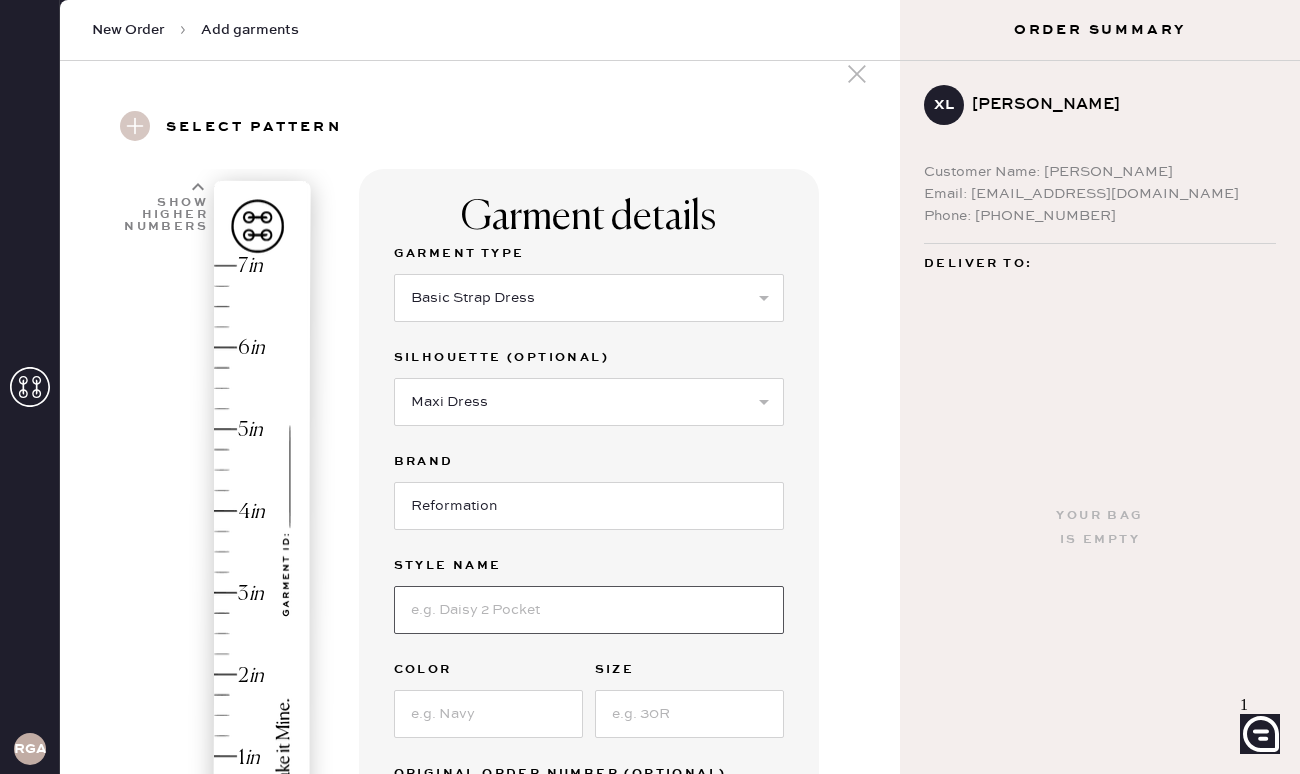 click at bounding box center (589, 610) 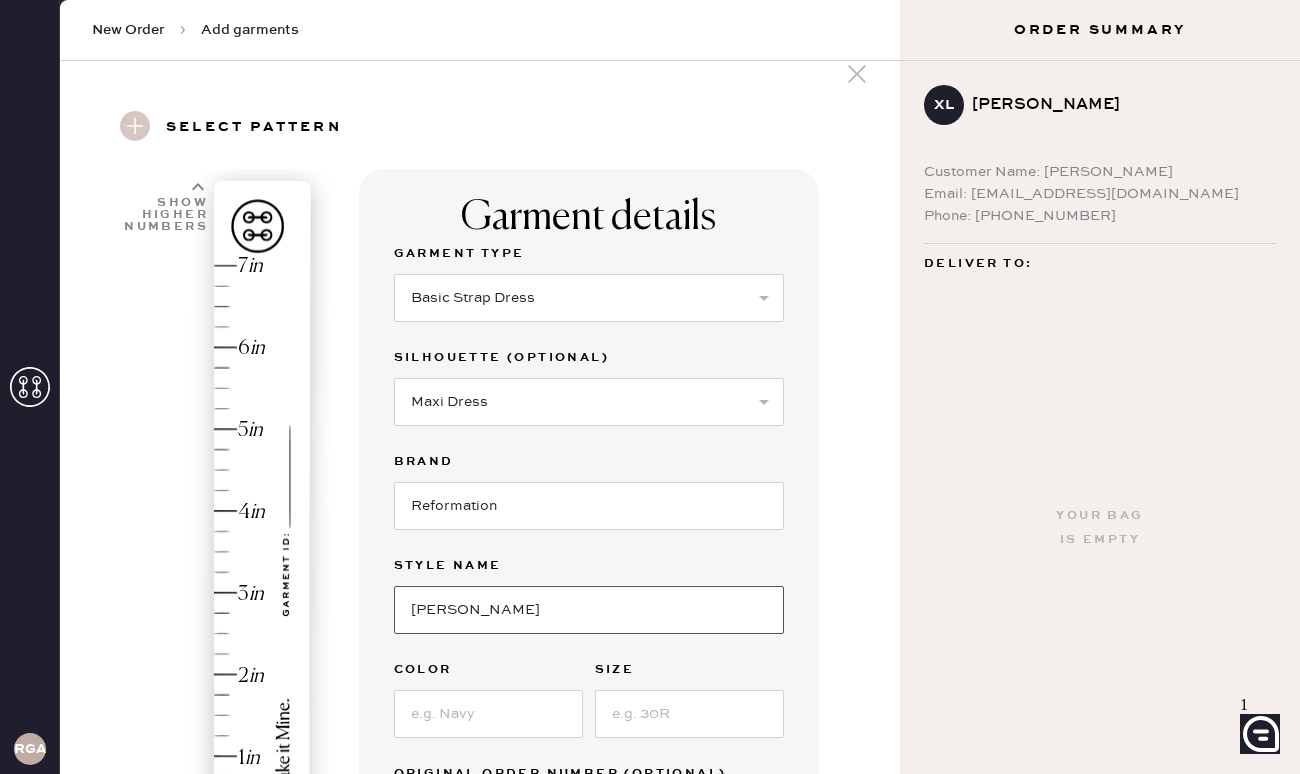 type on "[PERSON_NAME] DRESS" 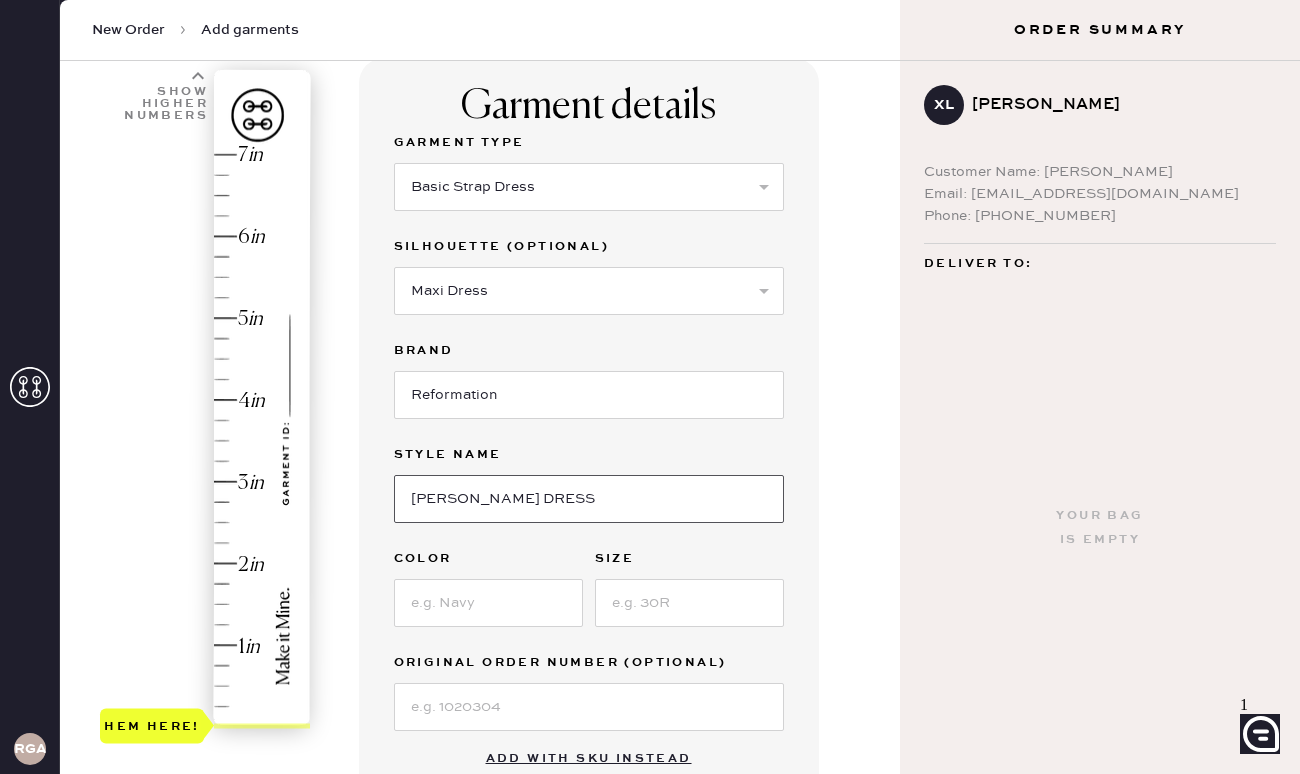 scroll, scrollTop: 145, scrollLeft: 0, axis: vertical 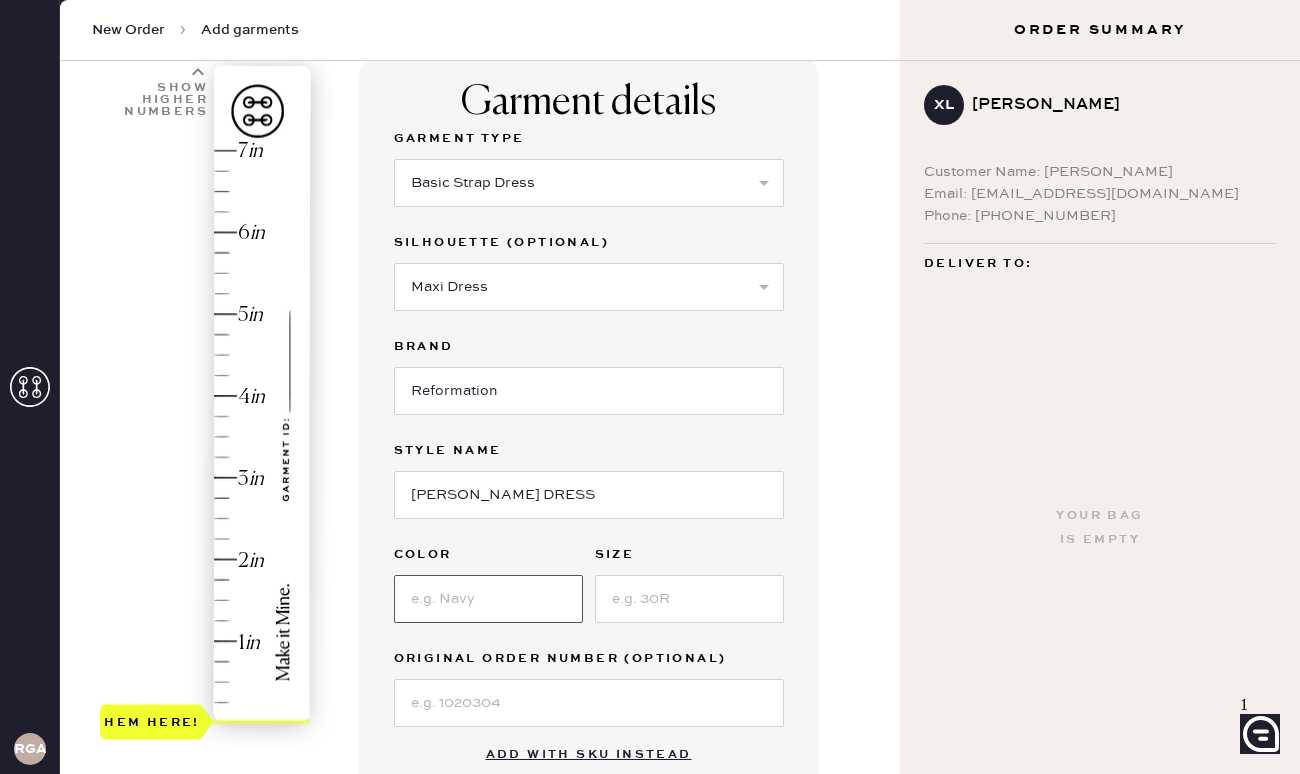 click at bounding box center [488, 599] 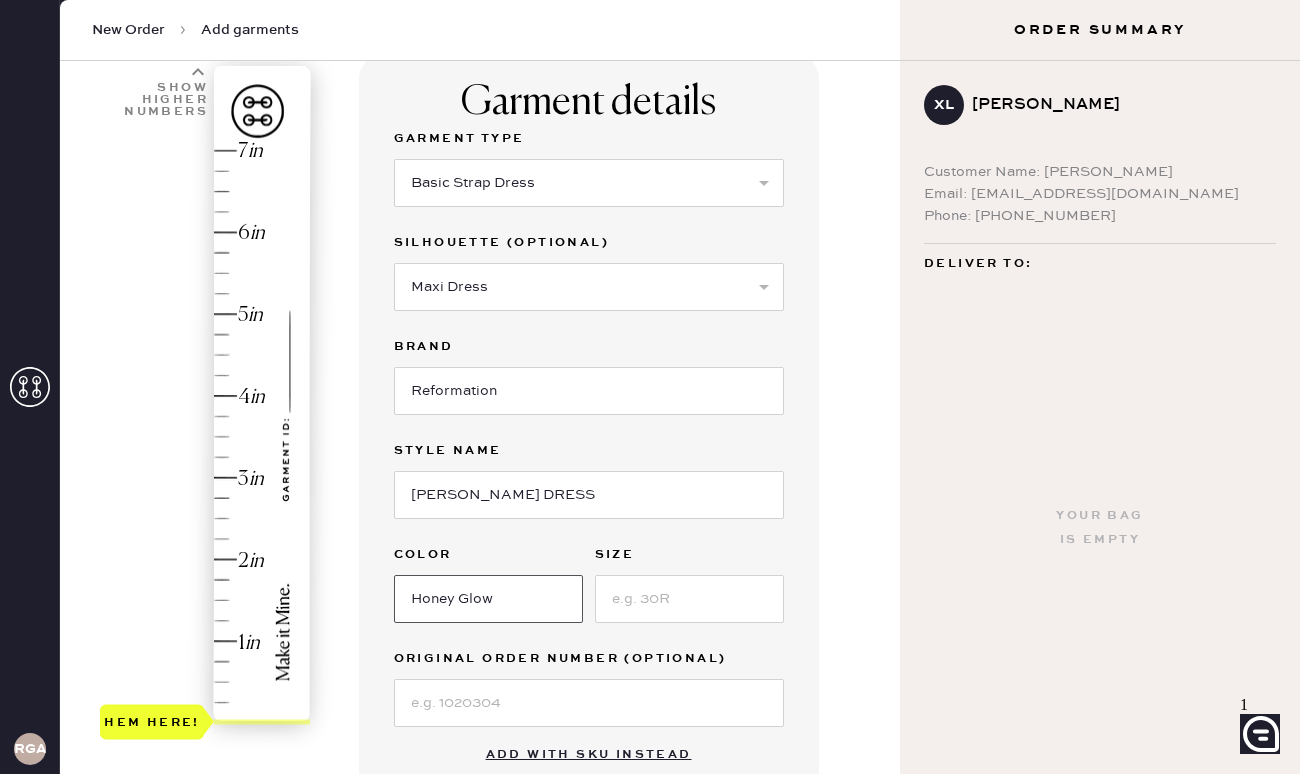 type on "Honey Glow" 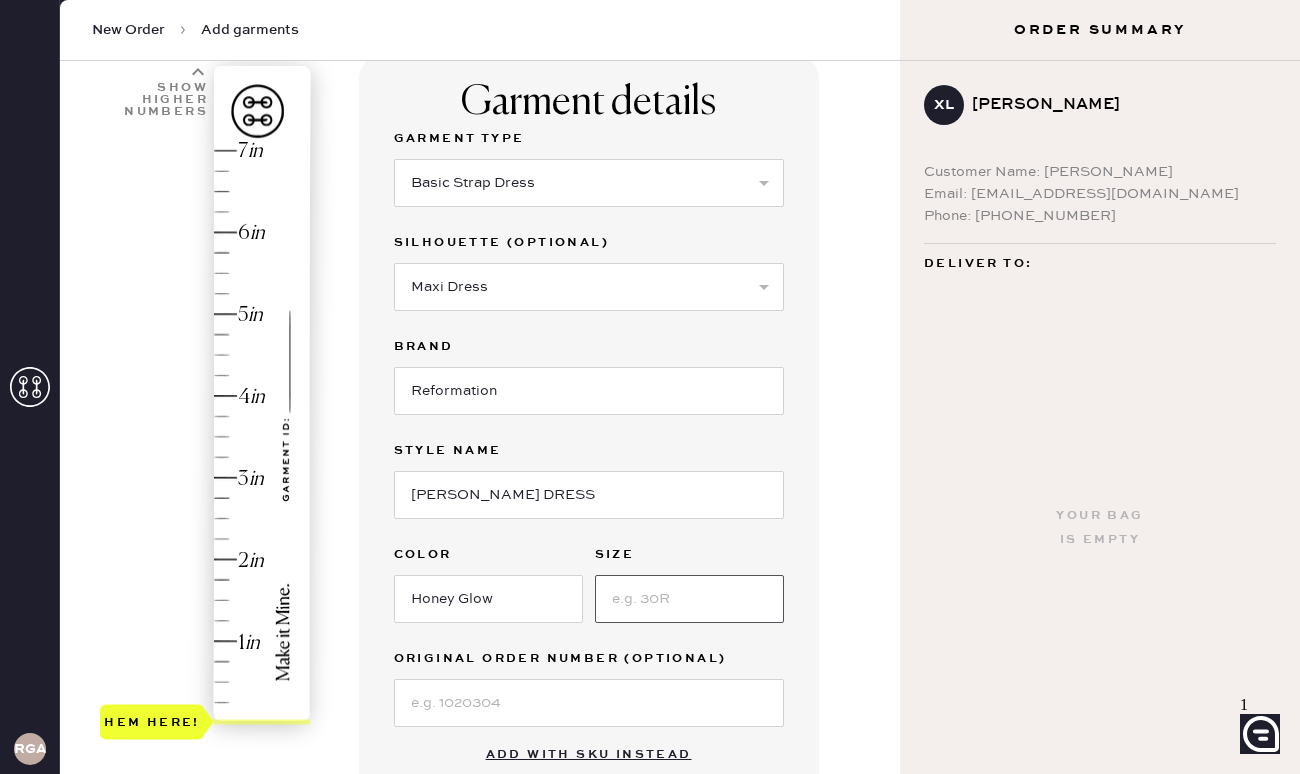 click at bounding box center [689, 599] 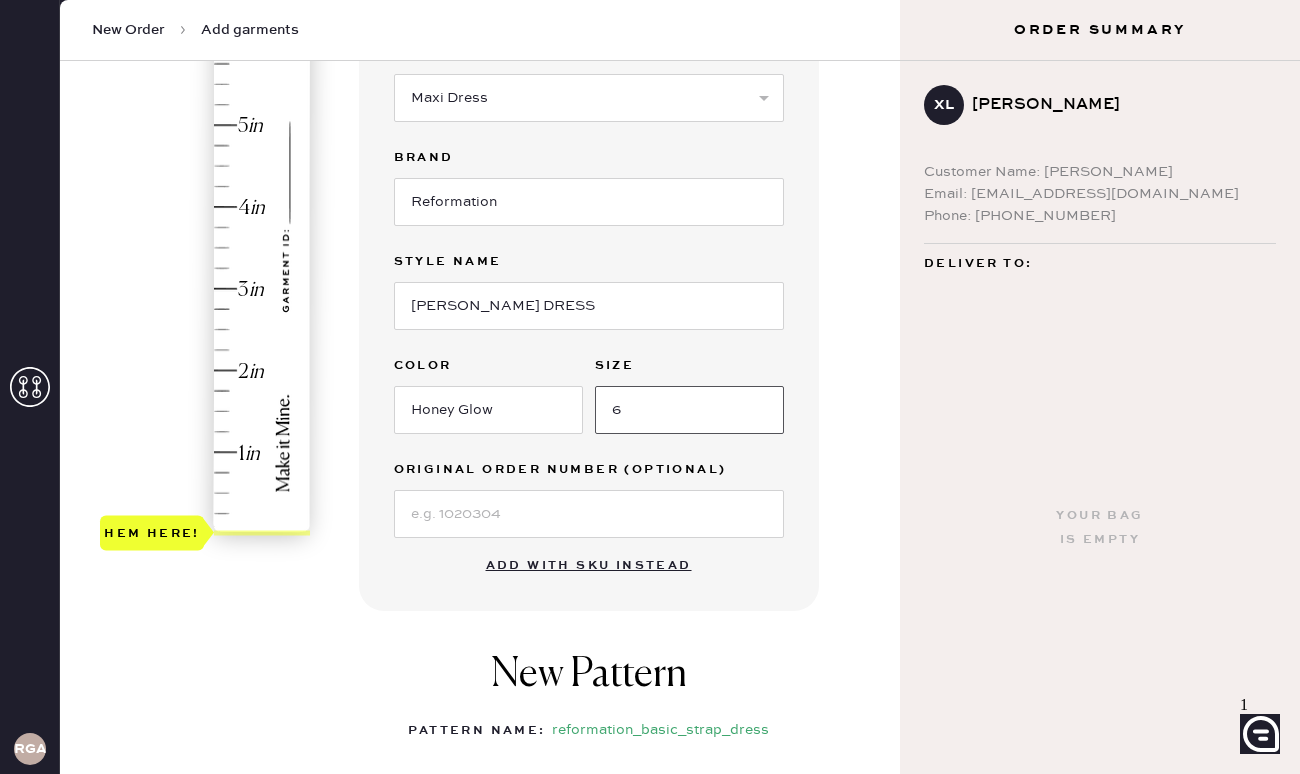 scroll, scrollTop: 335, scrollLeft: 0, axis: vertical 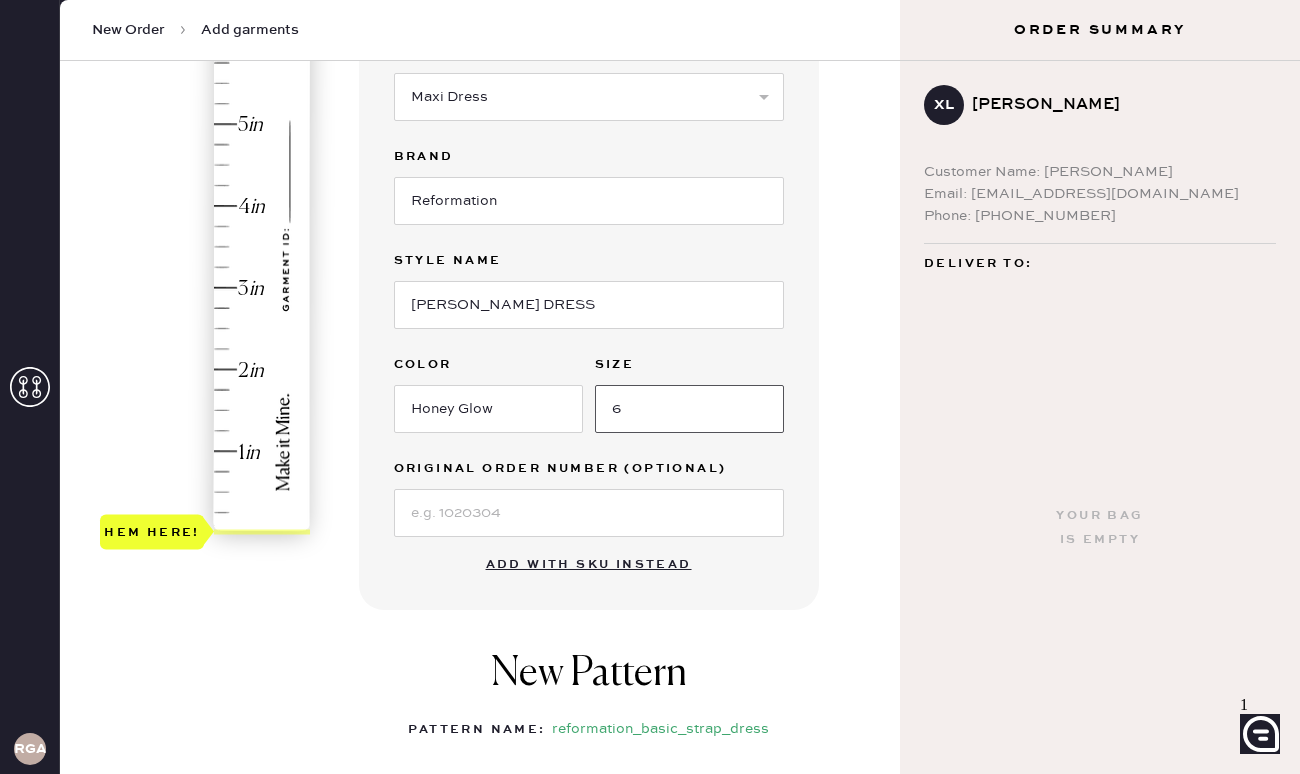 type on "6" 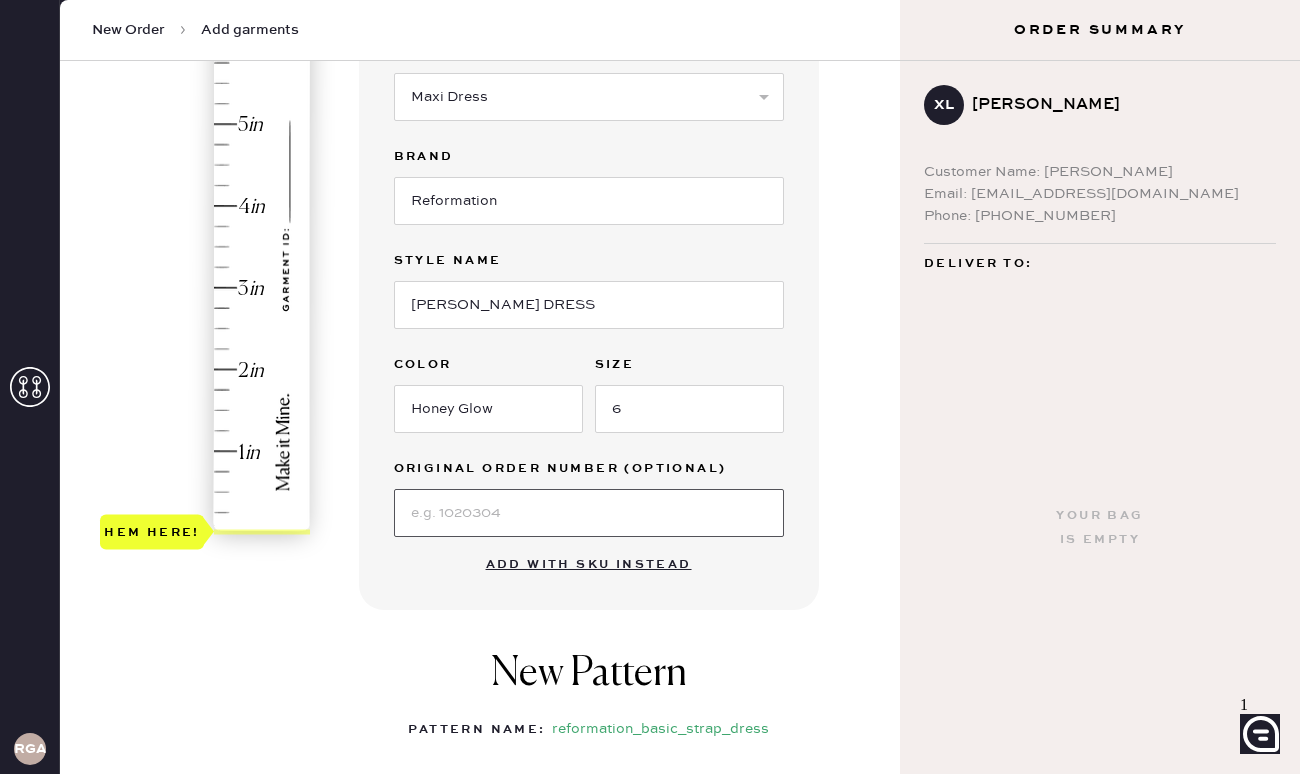 click at bounding box center [589, 513] 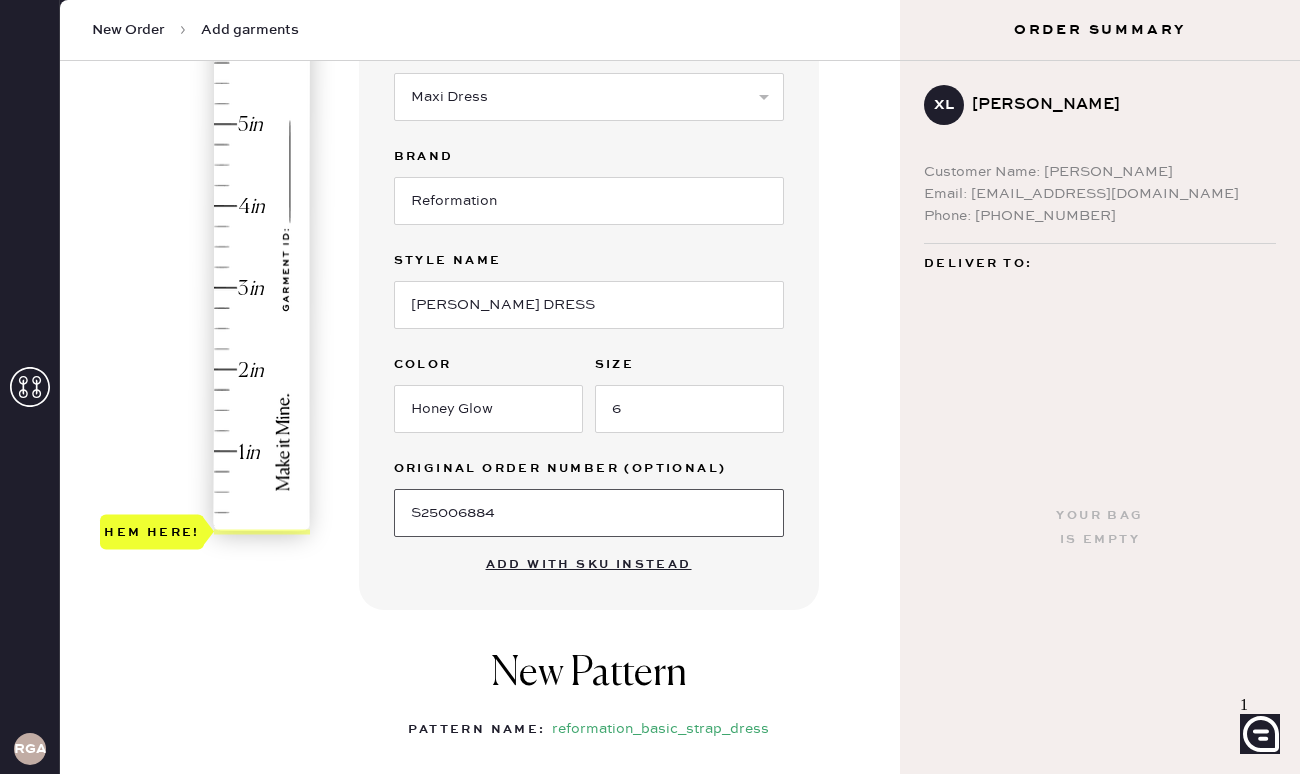 type on "S25006884" 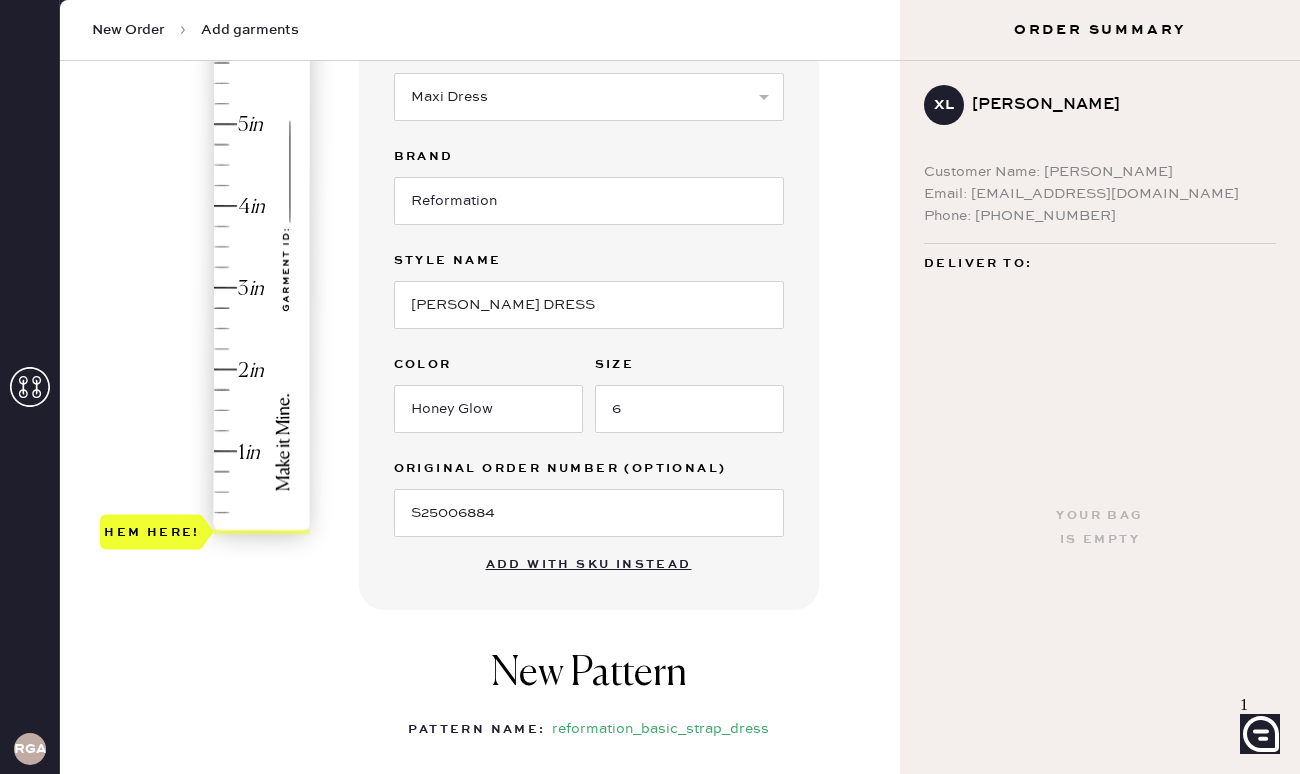 type on "5.5" 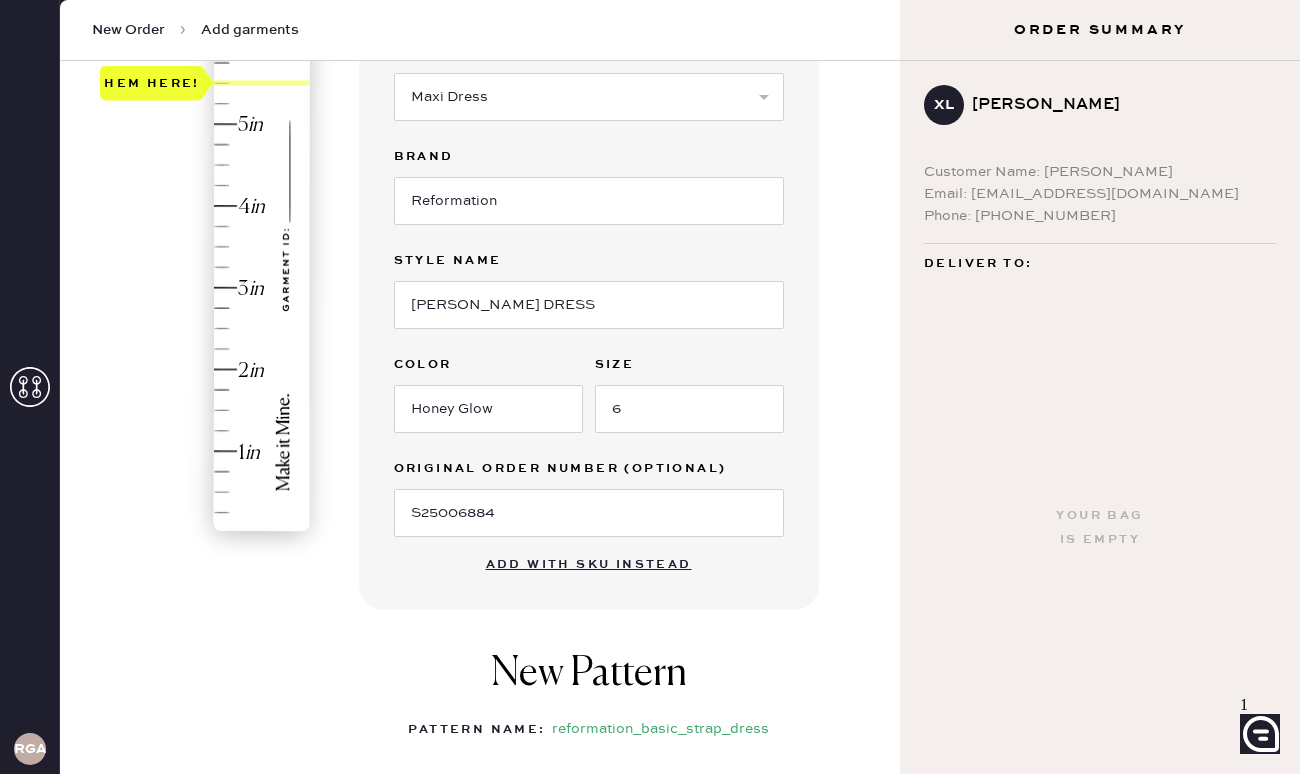 click on "Hem here!" at bounding box center [206, 247] 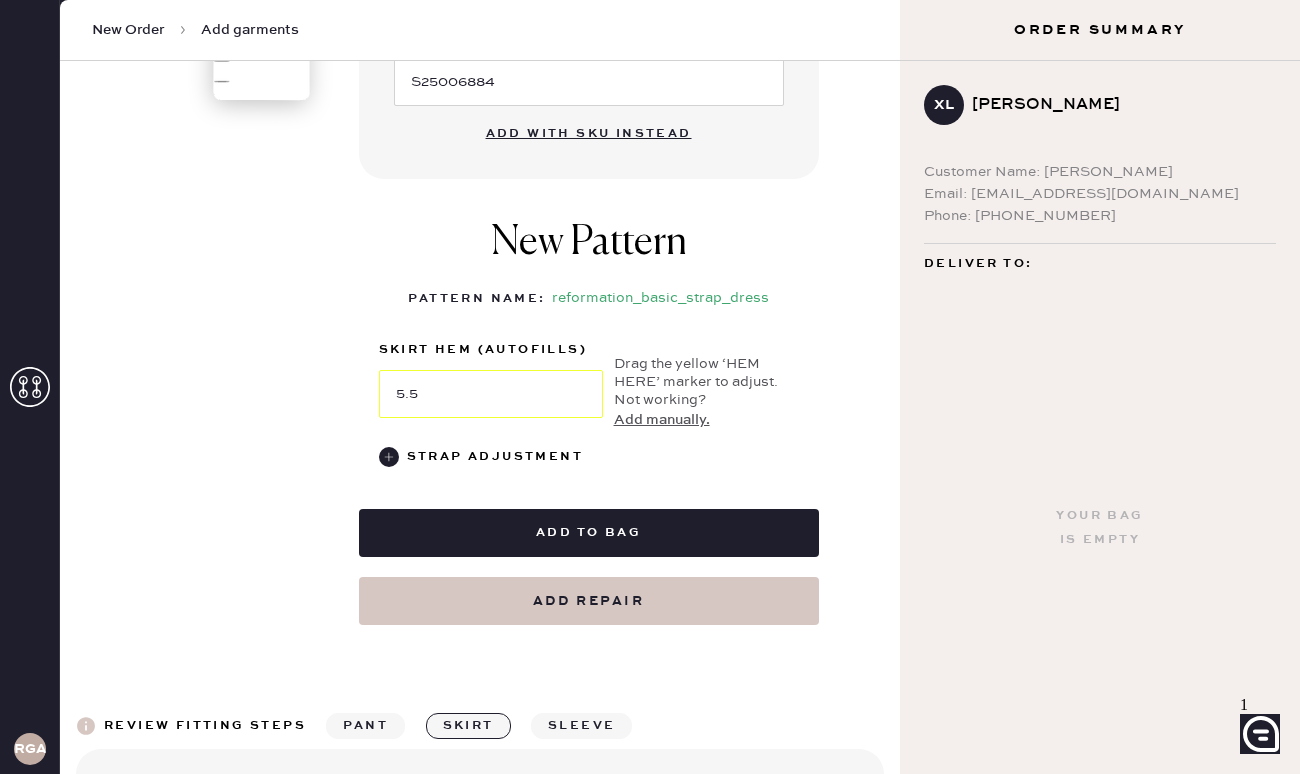 scroll, scrollTop: 773, scrollLeft: 0, axis: vertical 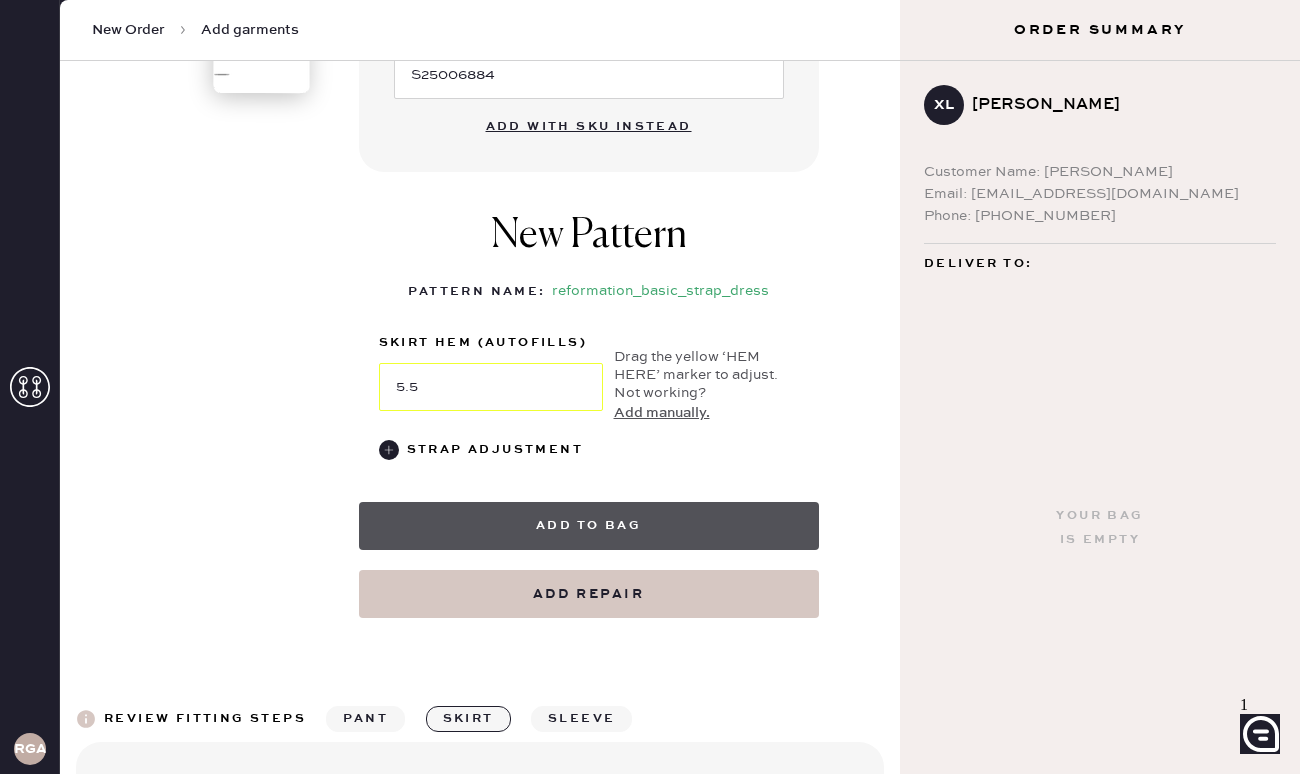 click on "Add to bag" at bounding box center [589, 526] 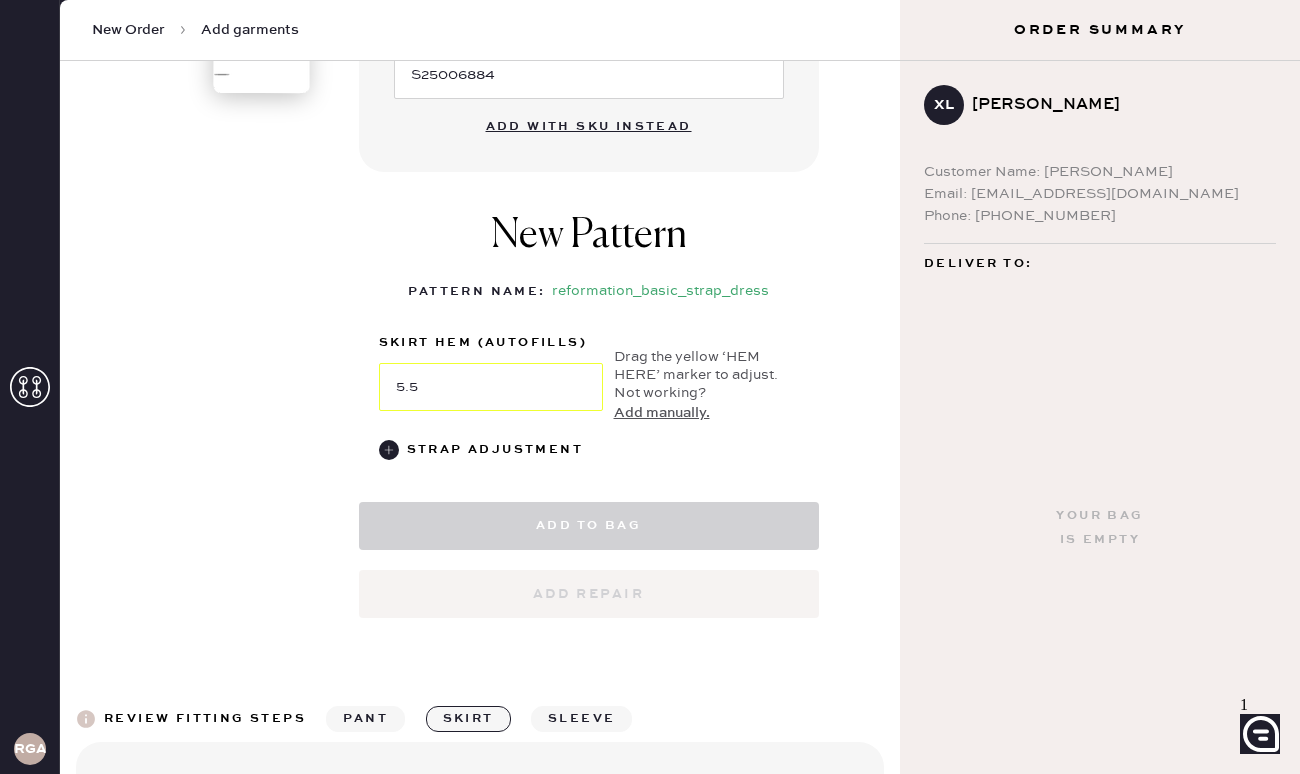 select on "6" 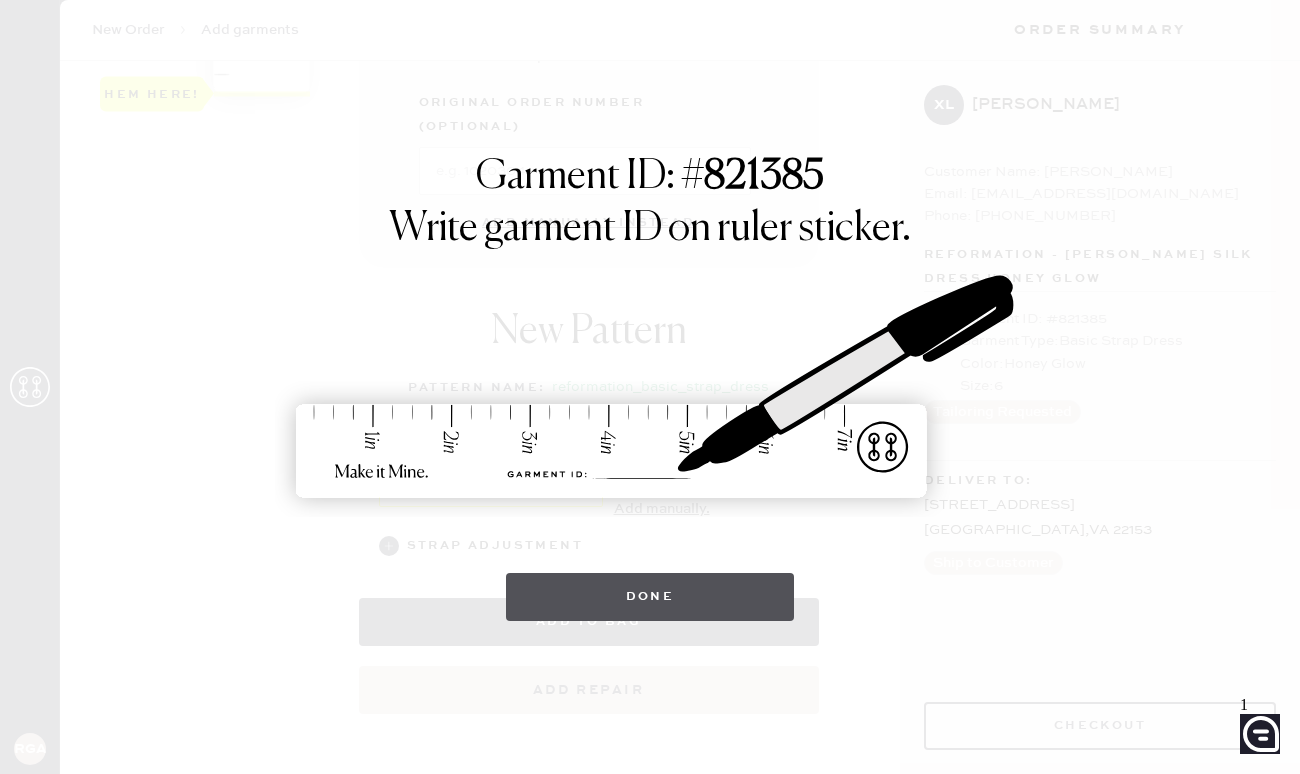 click on "Done" at bounding box center (650, 597) 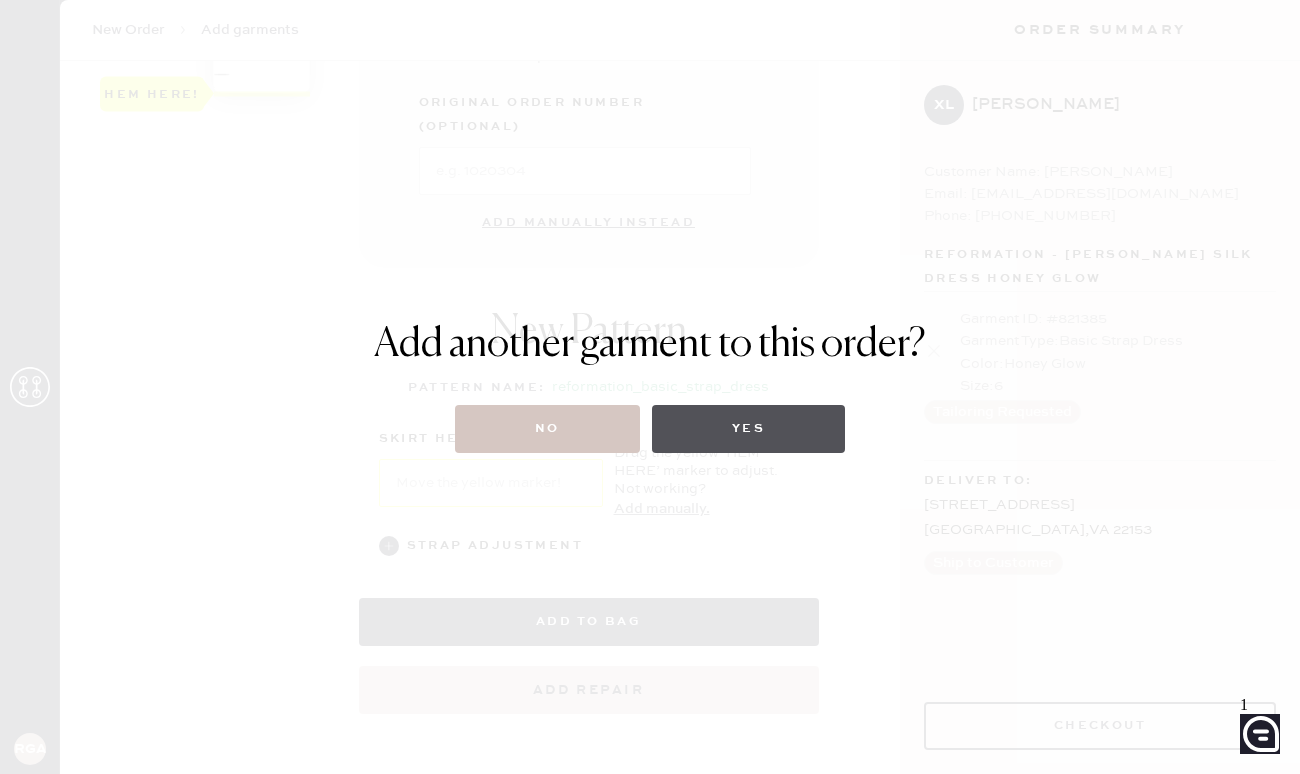 click on "Yes" at bounding box center [748, 429] 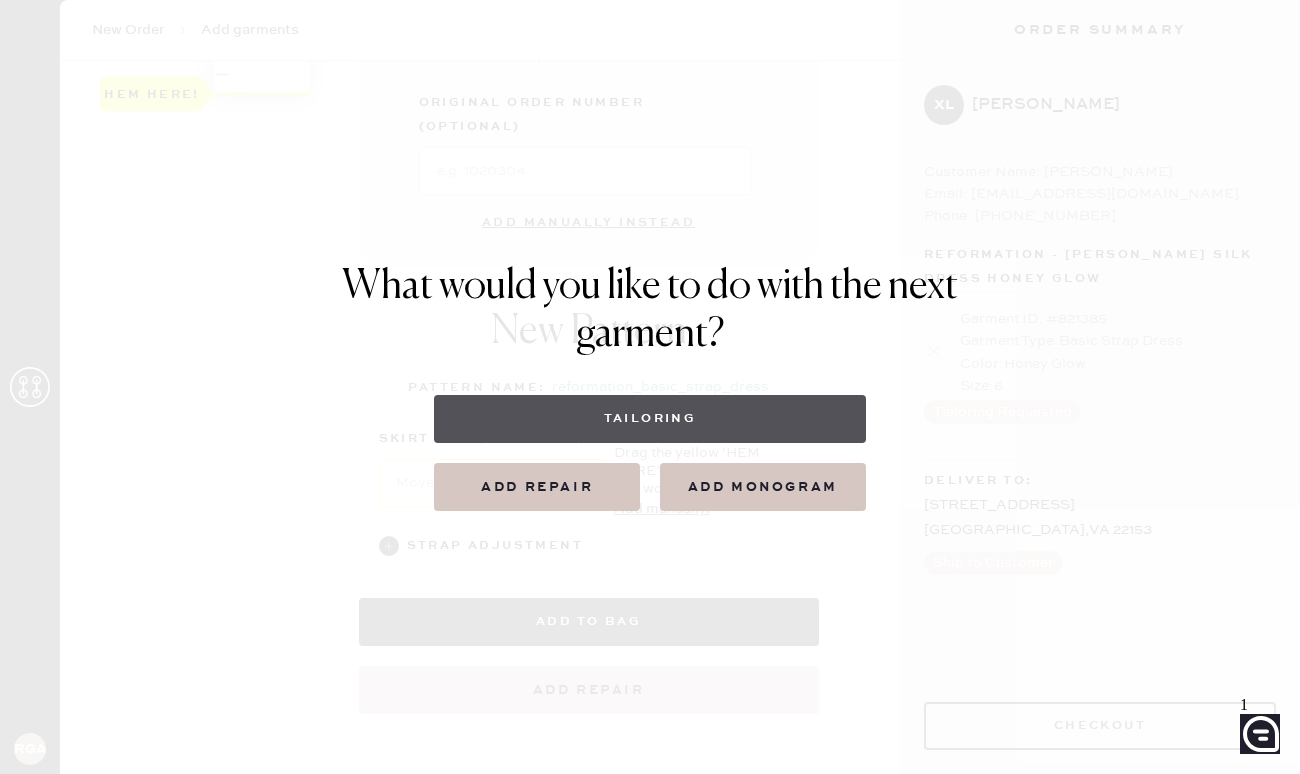 click on "Tailoring" at bounding box center (649, 419) 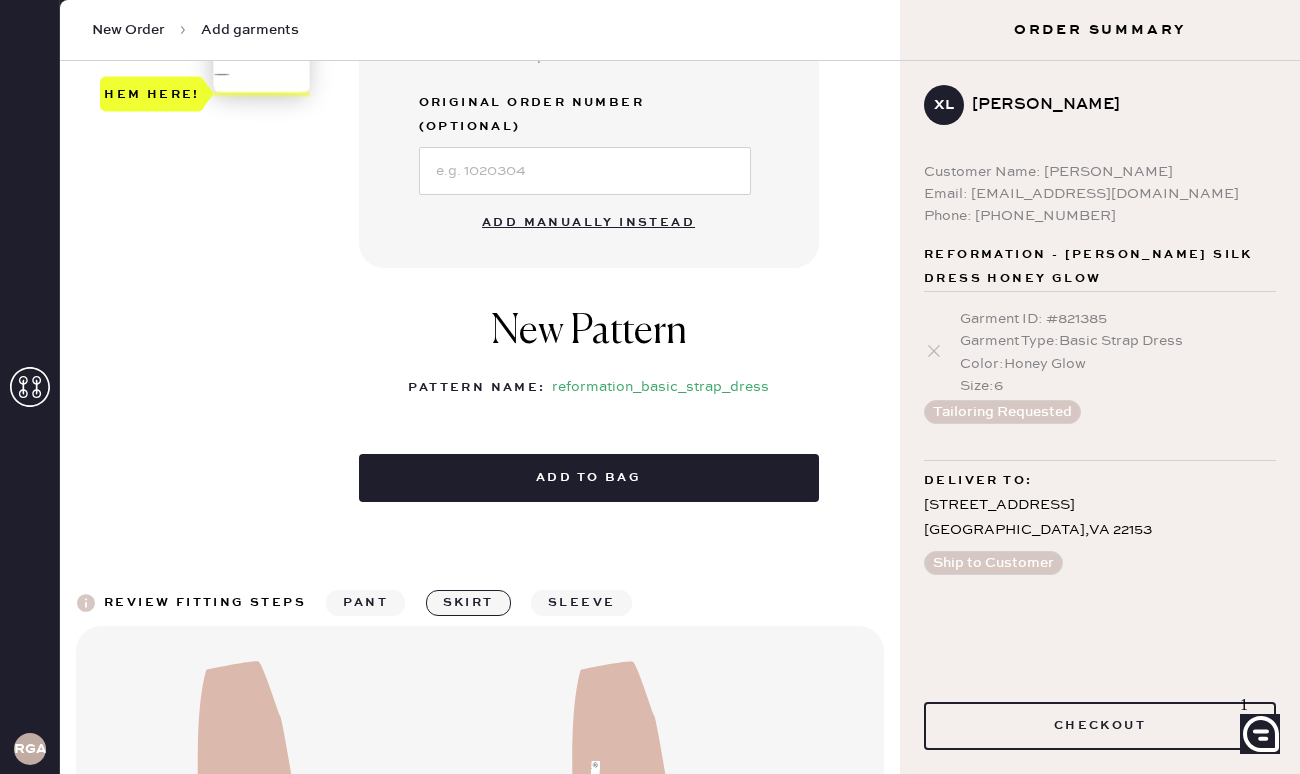 select 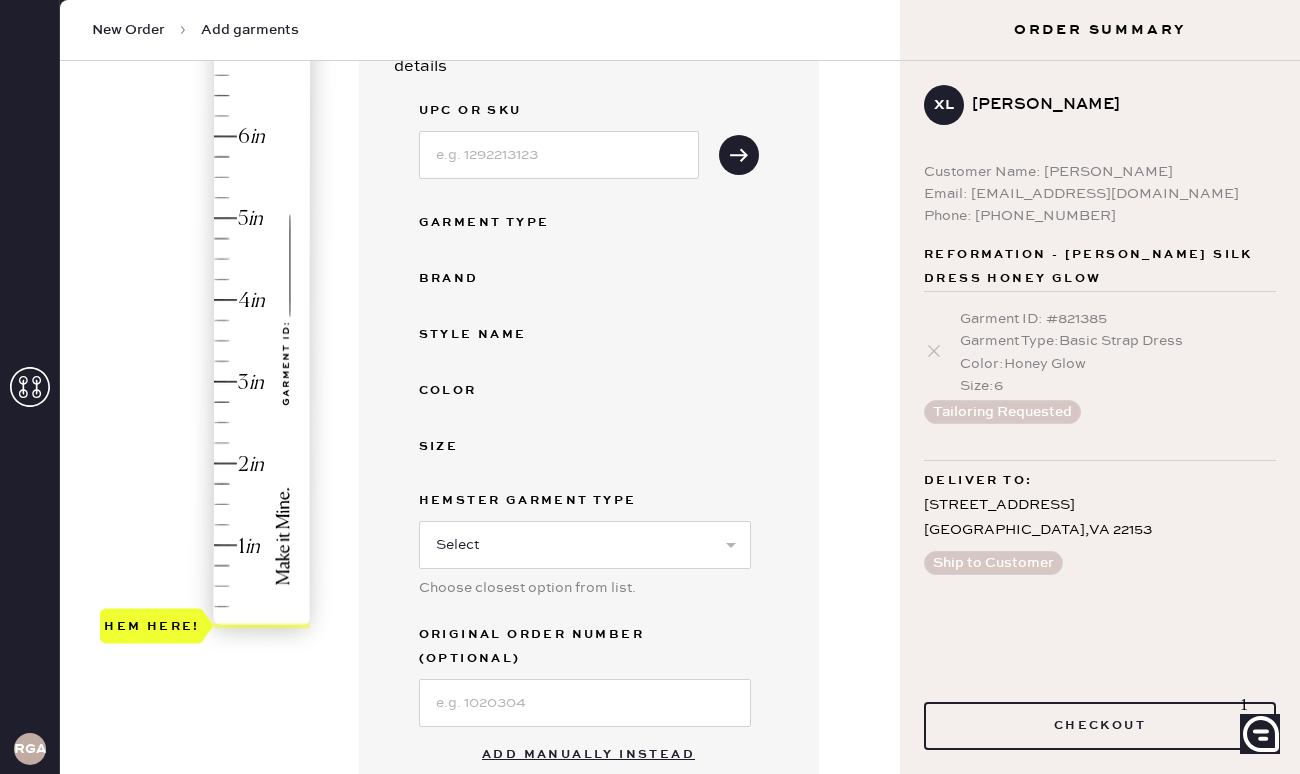 scroll, scrollTop: 571, scrollLeft: 0, axis: vertical 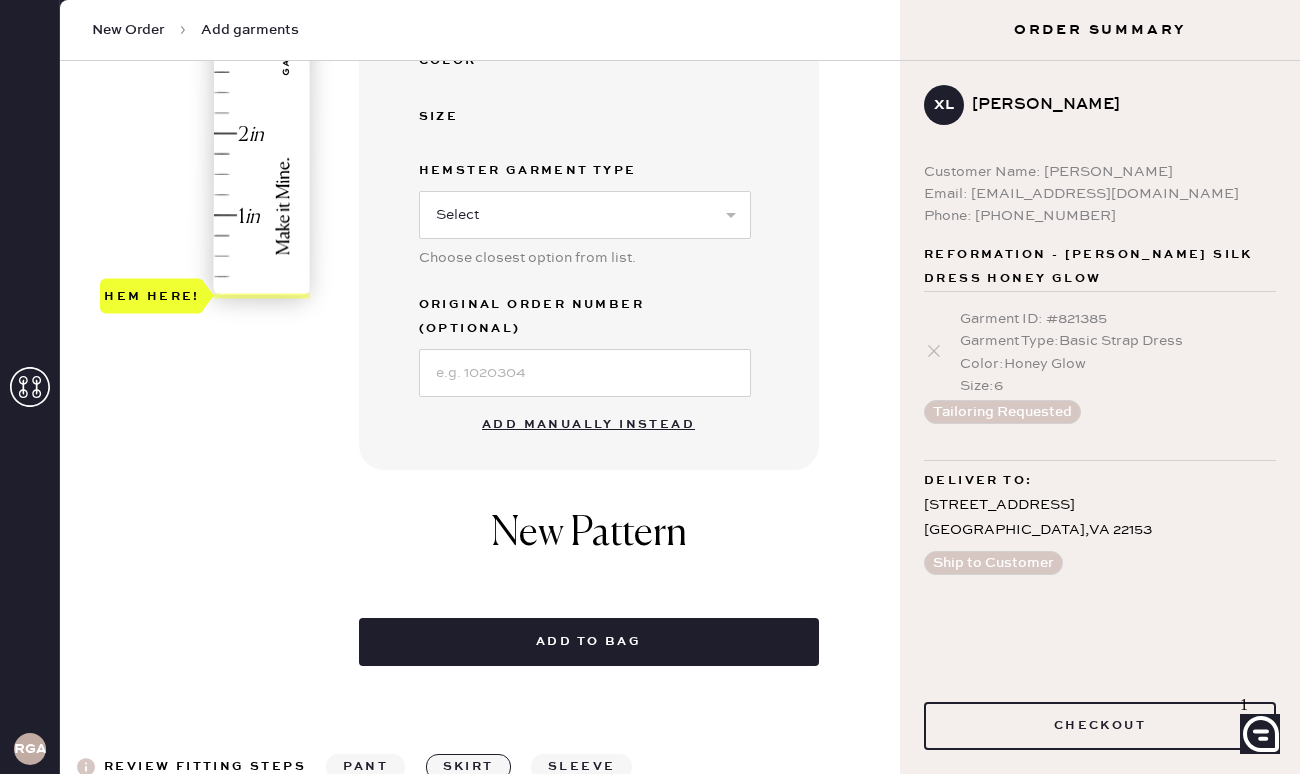 click on "Add manually instead" at bounding box center (588, 425) 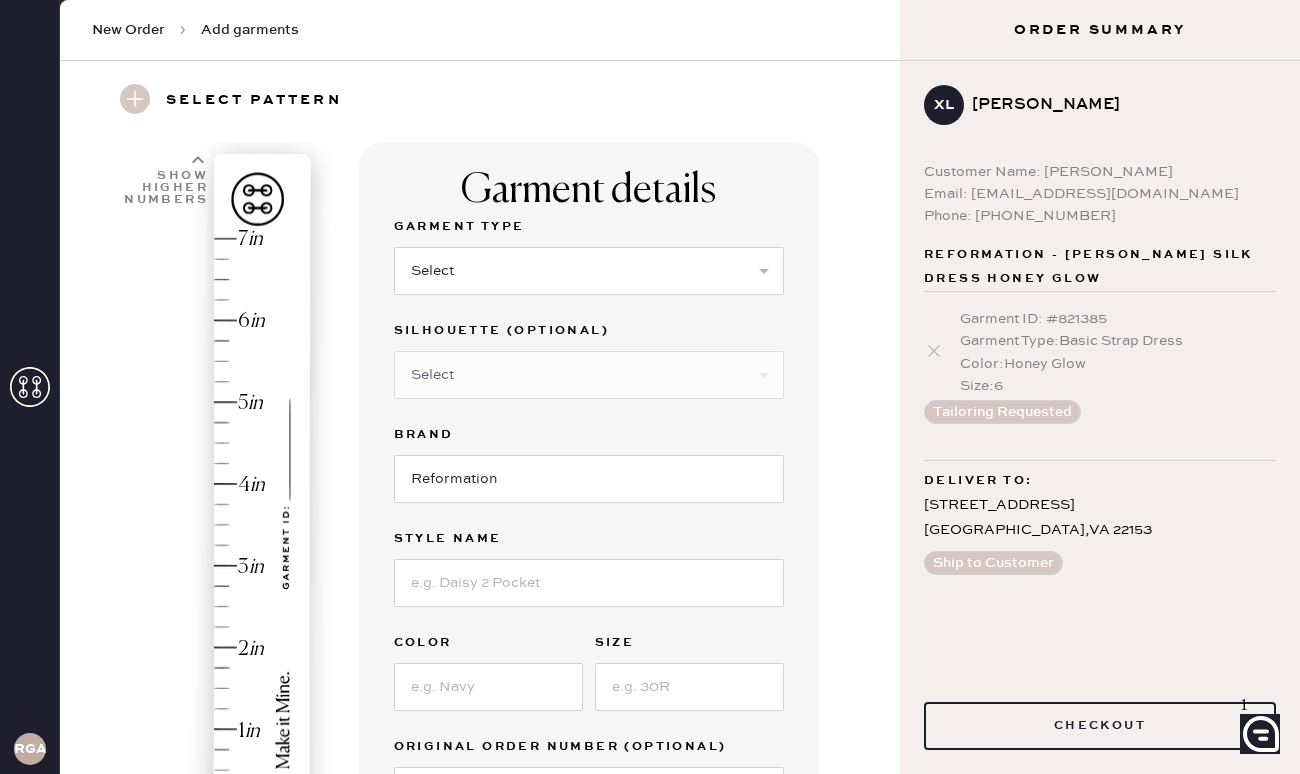 scroll, scrollTop: 0, scrollLeft: 0, axis: both 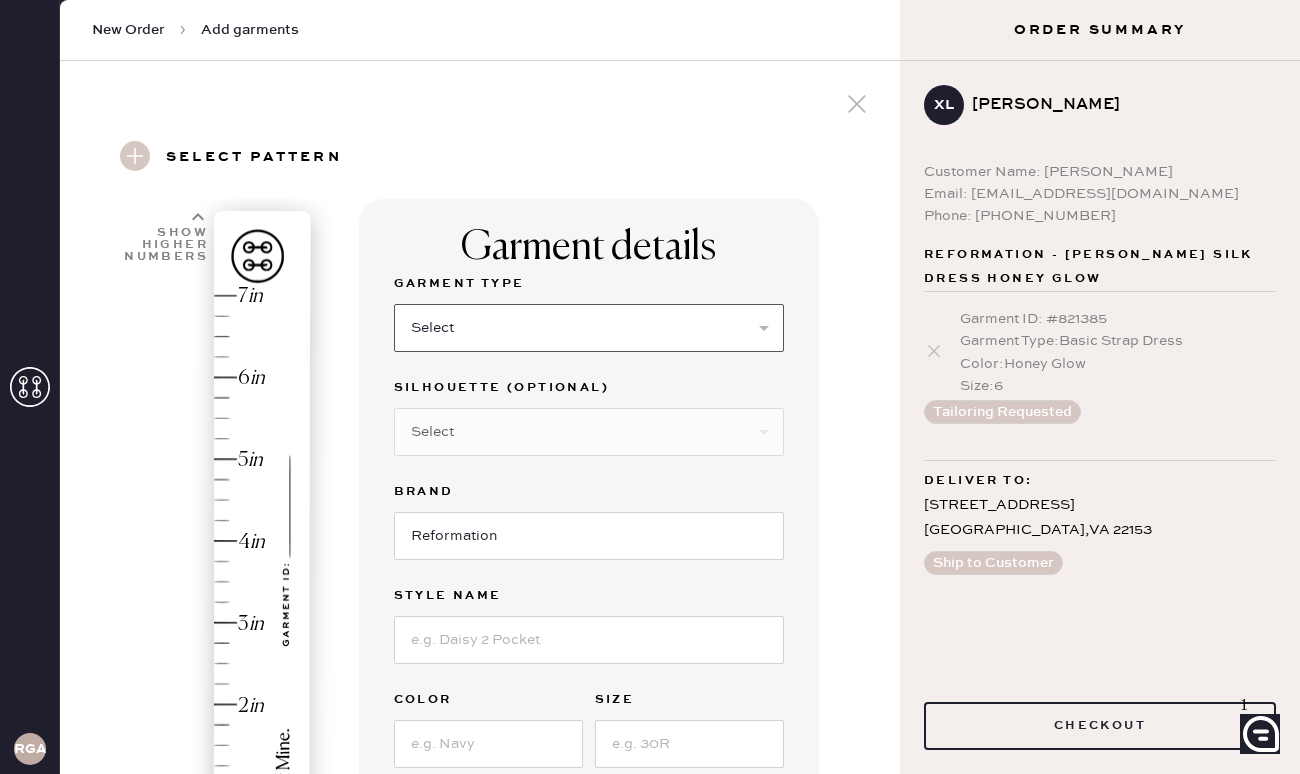 click on "Select Basic Skirt Jeans Leggings Pants Shorts Basic Sleeved Dress Basic Sleeveless Dress Basic Strap Dress Strap Jumpsuit Button Down Top Sleeved Top Sleeveless Top" at bounding box center (589, 328) 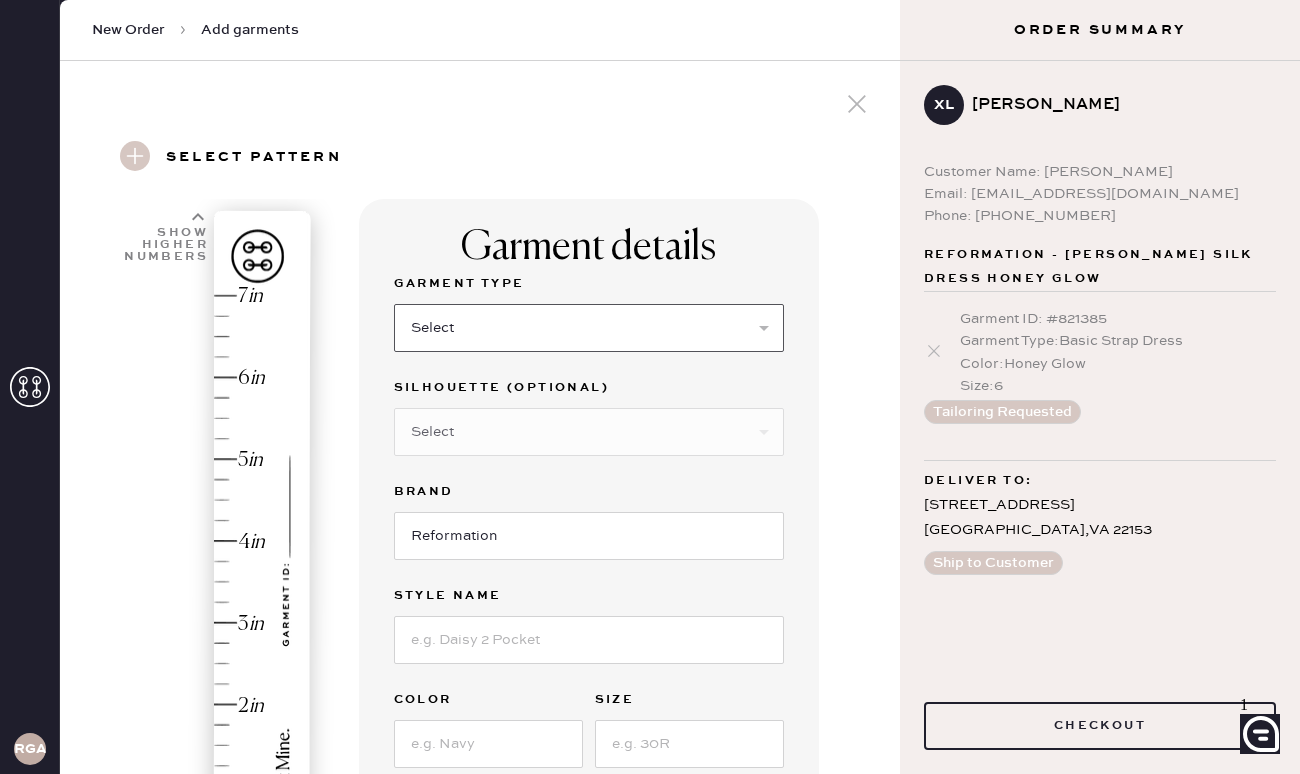 select on "6" 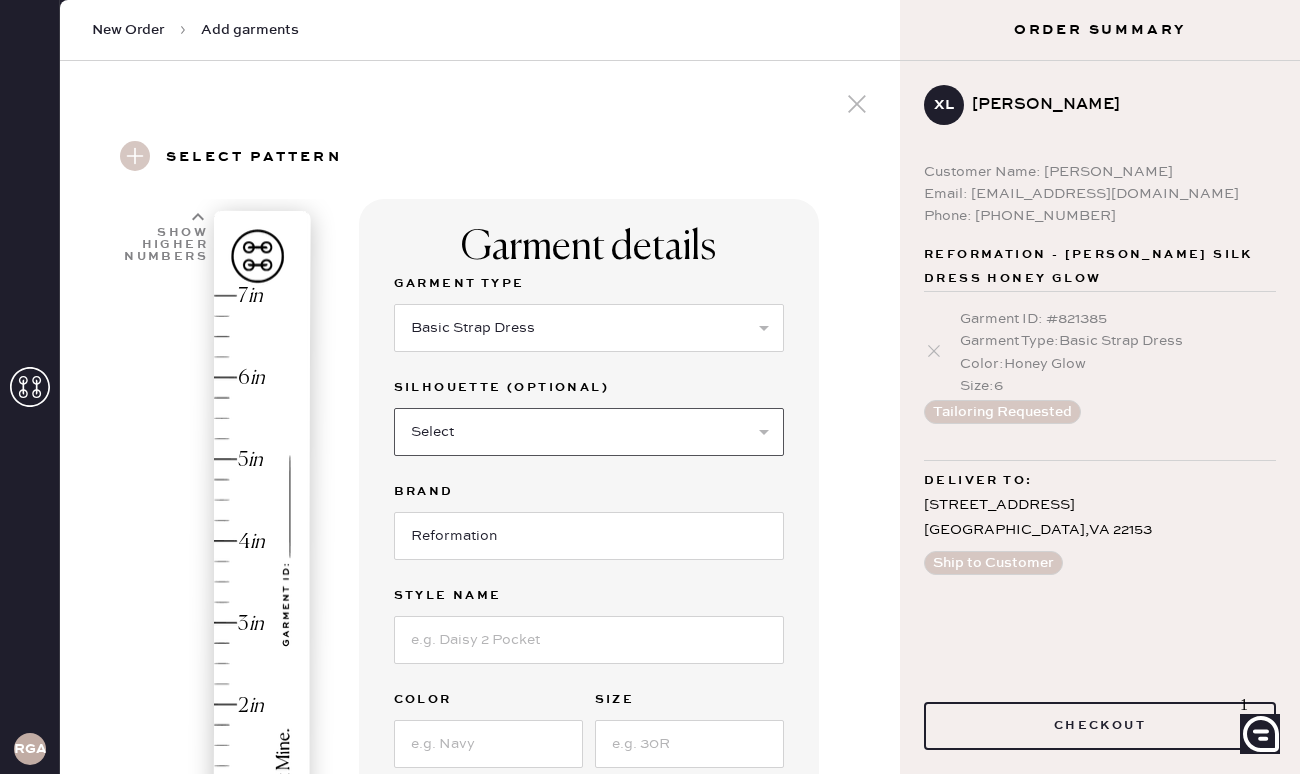 click on "Select Maxi Dress Midi Dress Mini Dress Other" at bounding box center [589, 432] 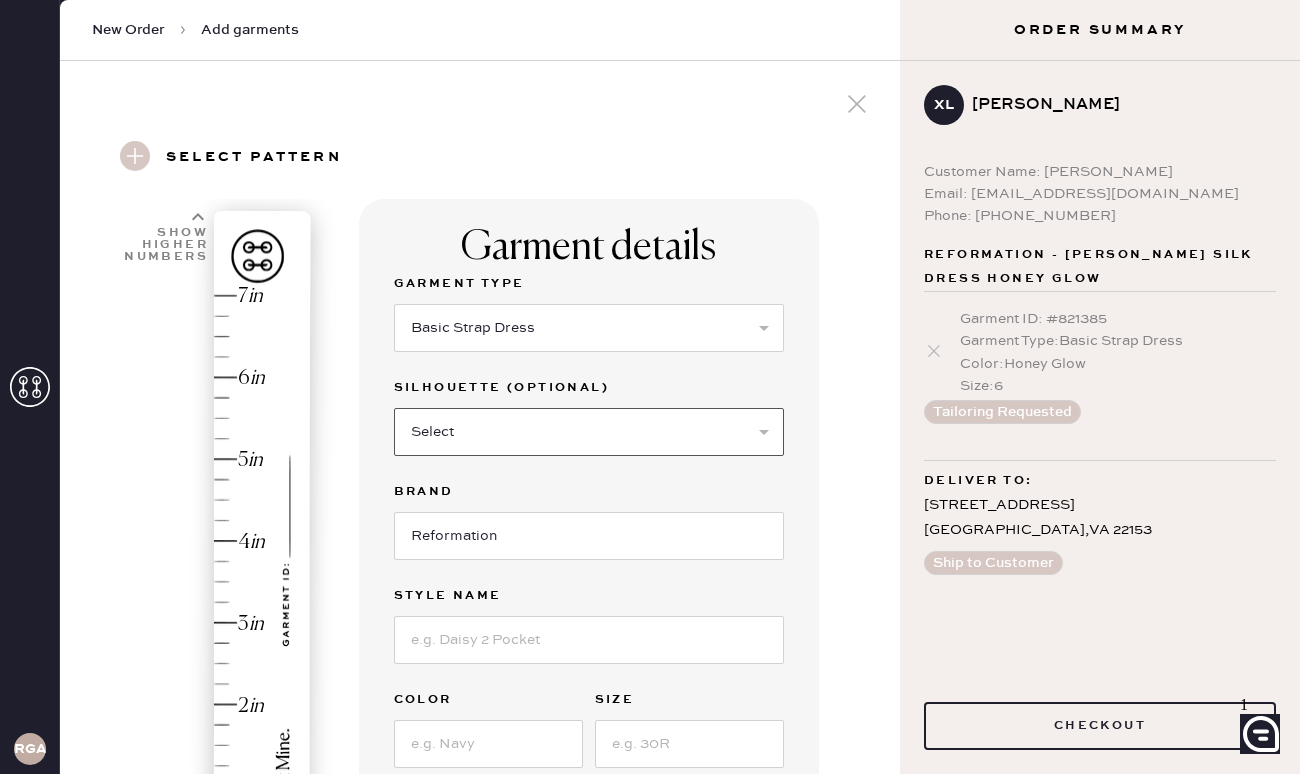 select on "39" 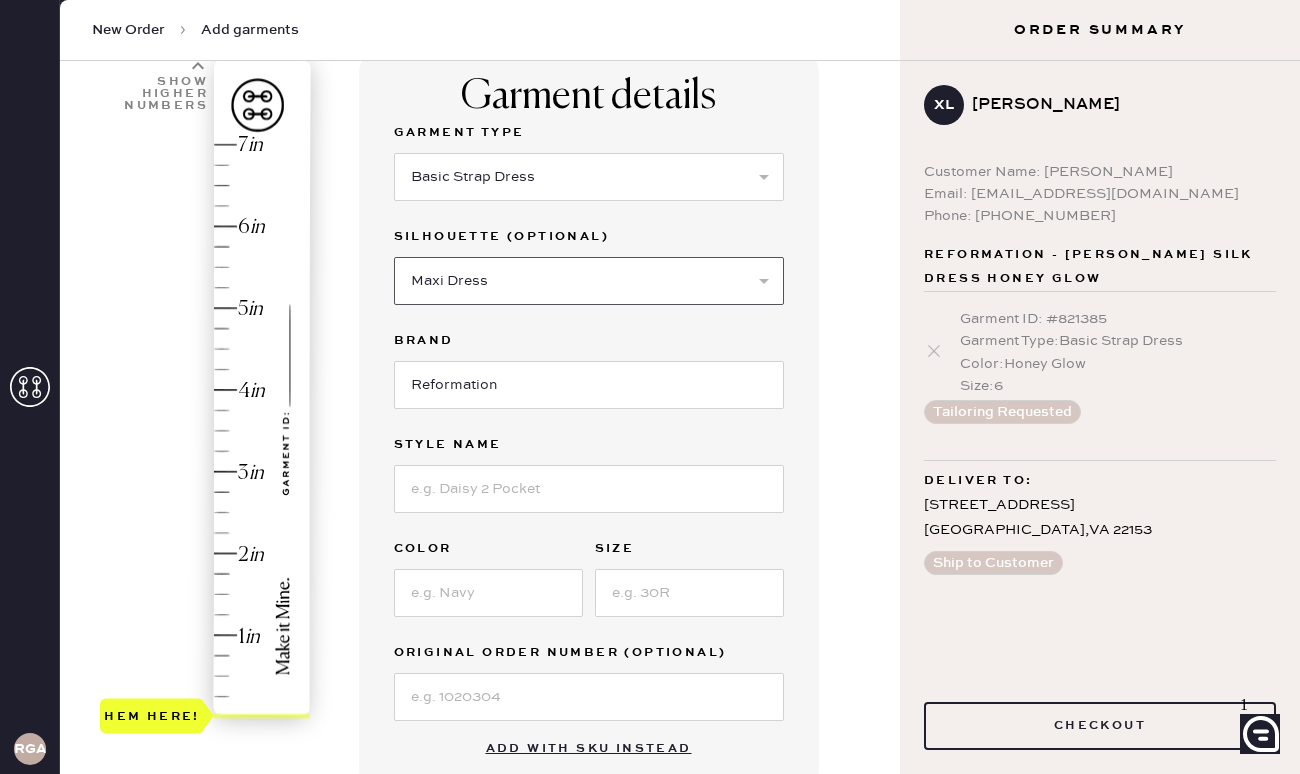 scroll, scrollTop: 157, scrollLeft: 0, axis: vertical 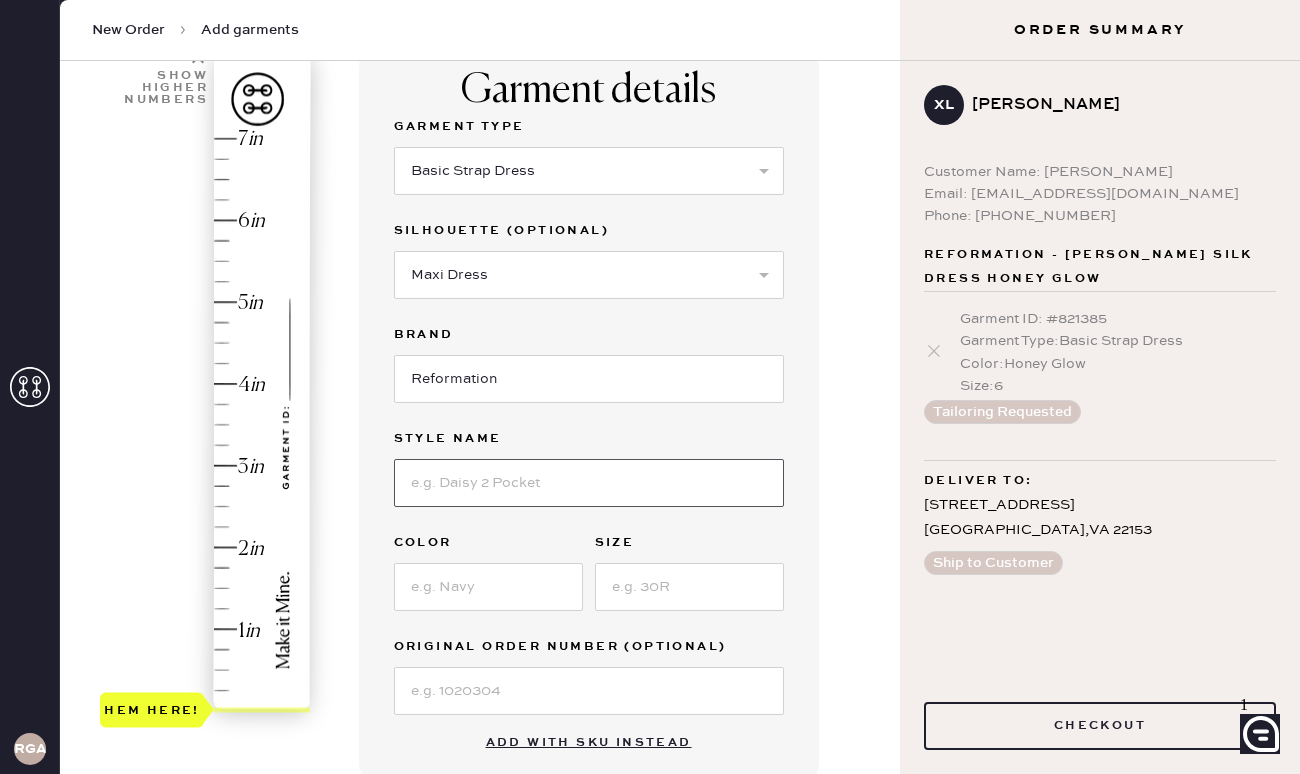 click at bounding box center (589, 483) 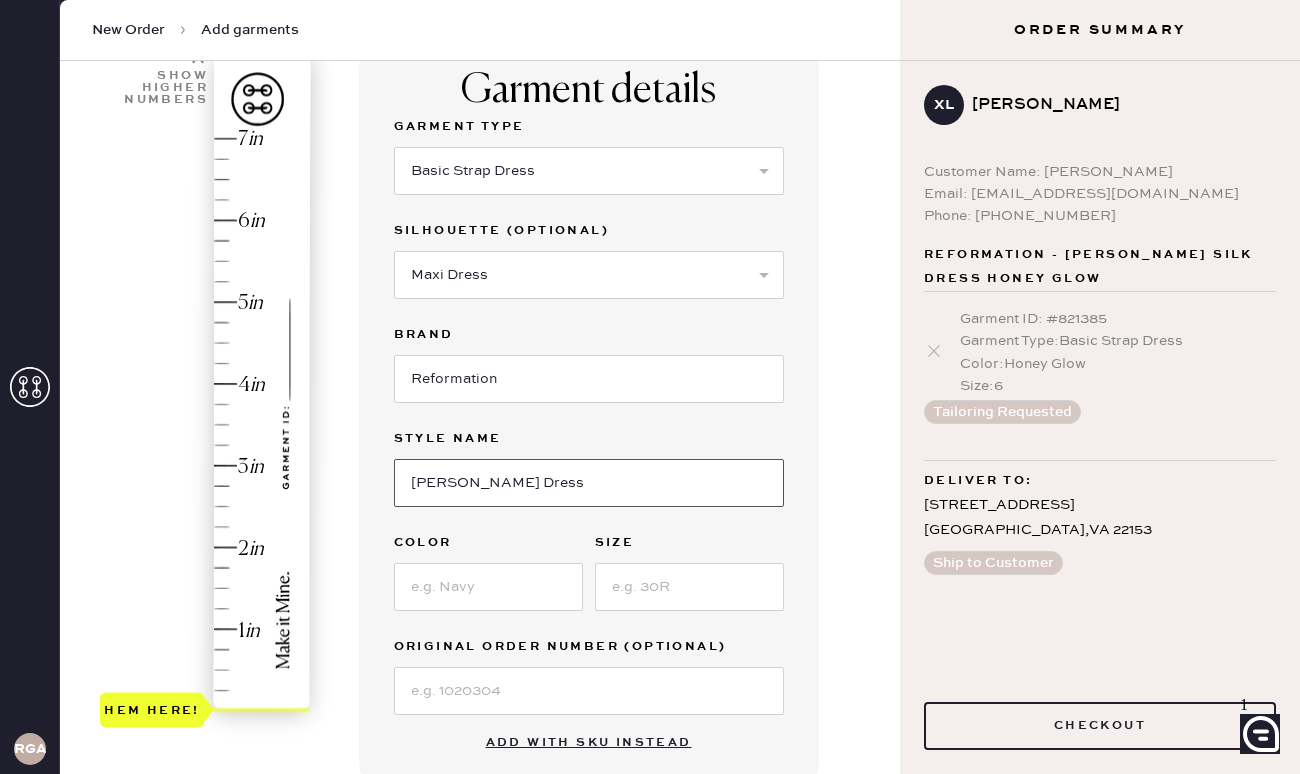 type on "[PERSON_NAME] Dress" 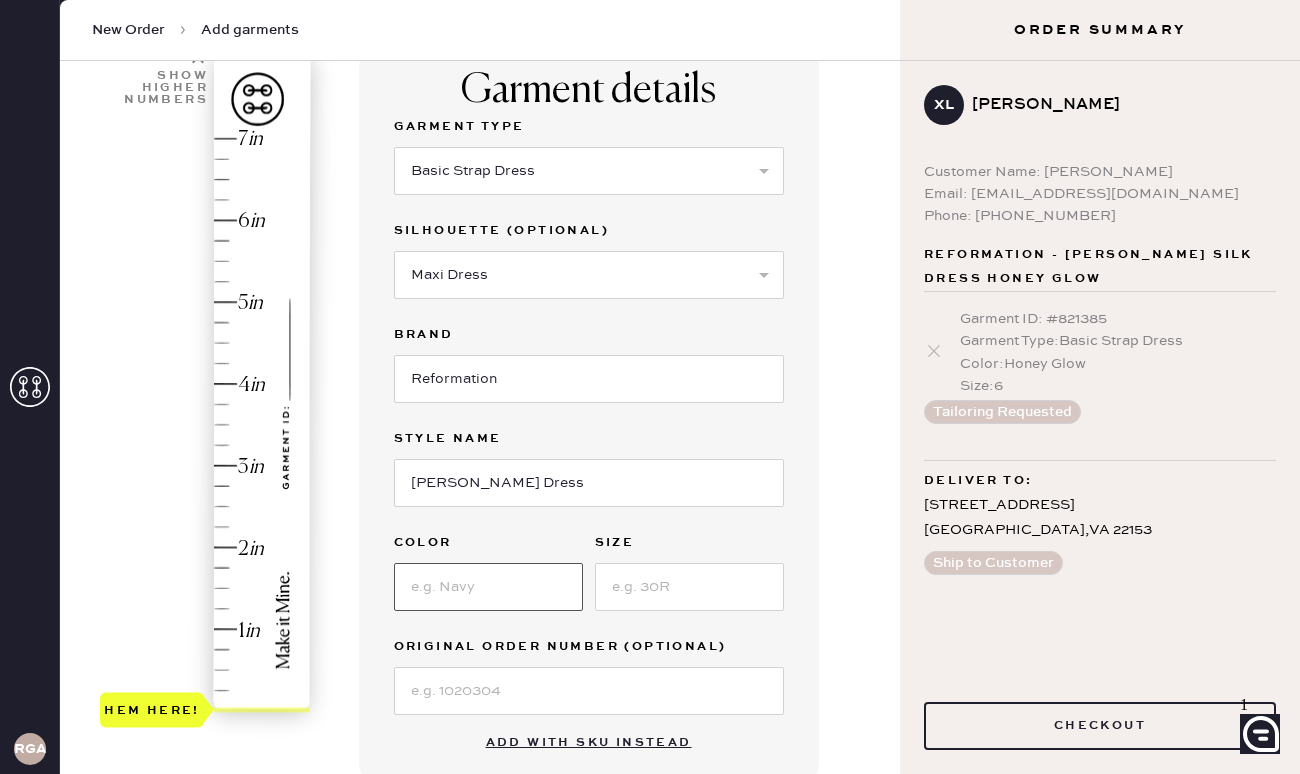 click at bounding box center [488, 587] 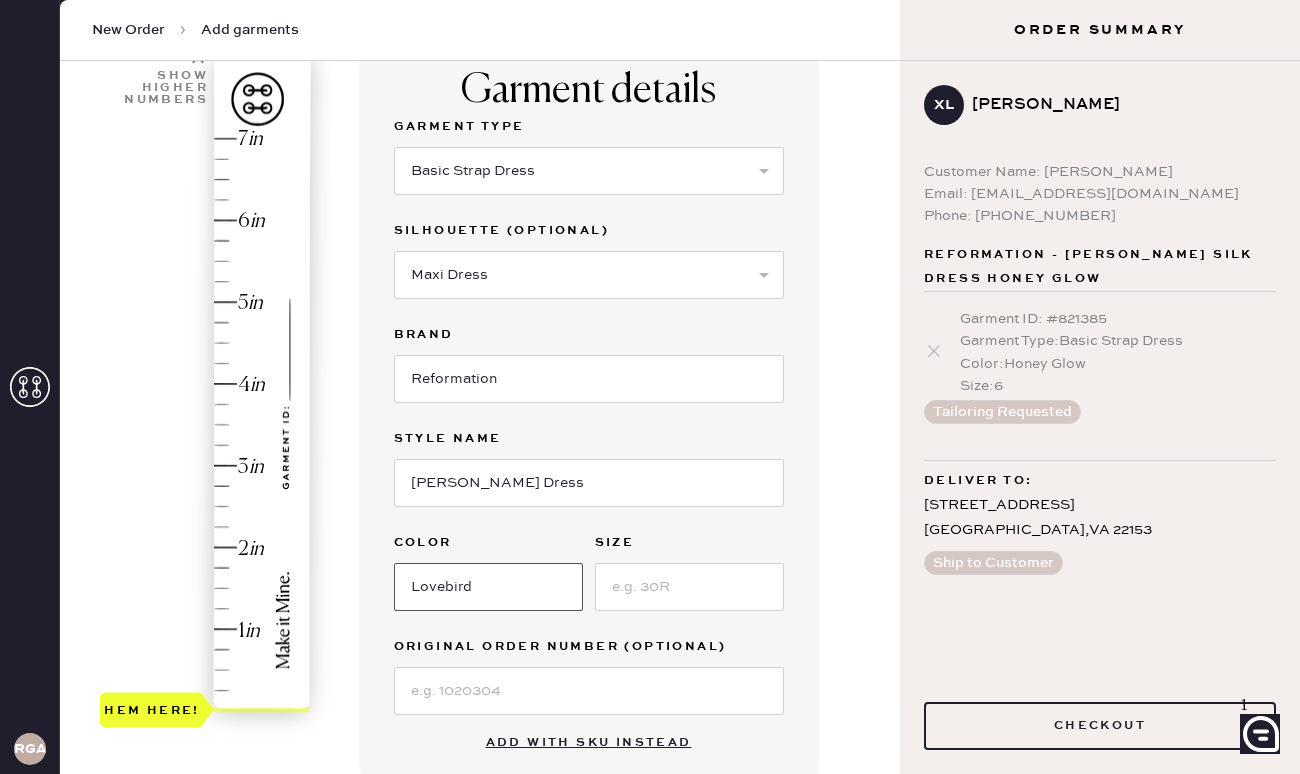 type on "Lovebird" 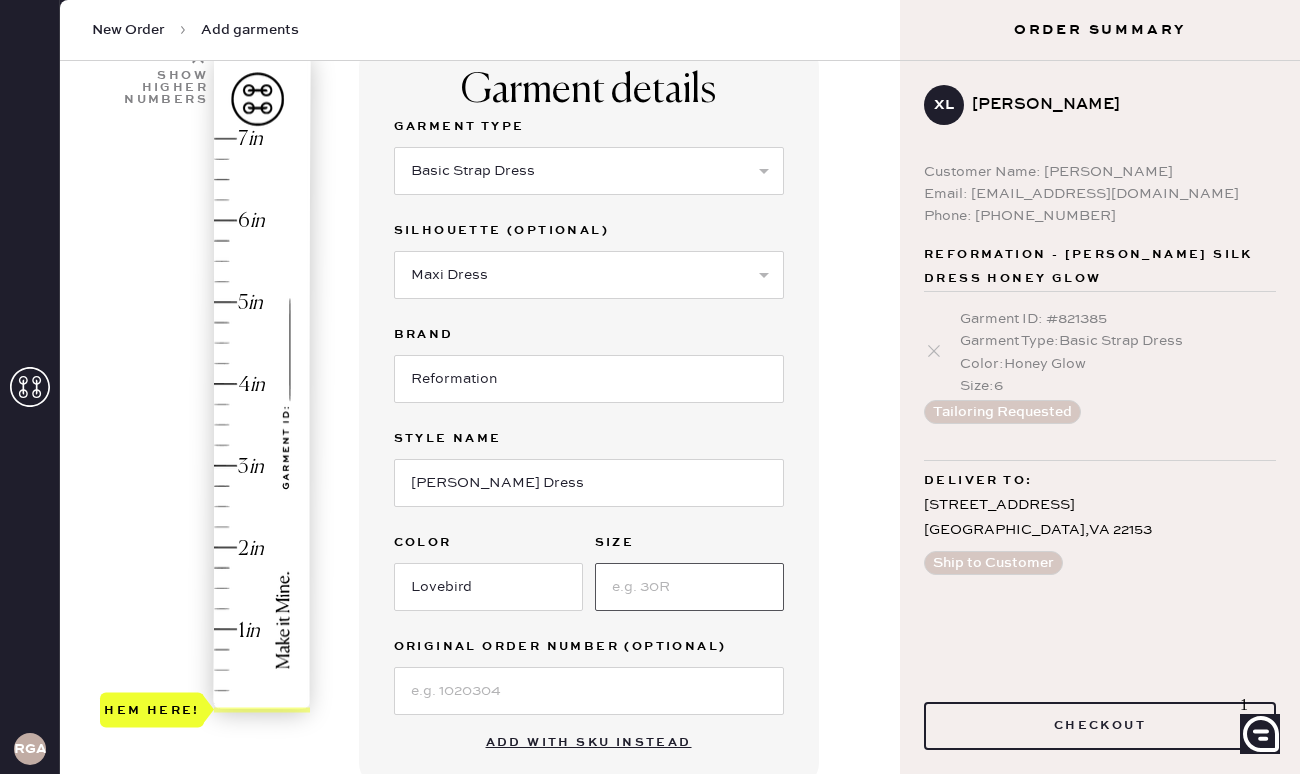 click at bounding box center [689, 587] 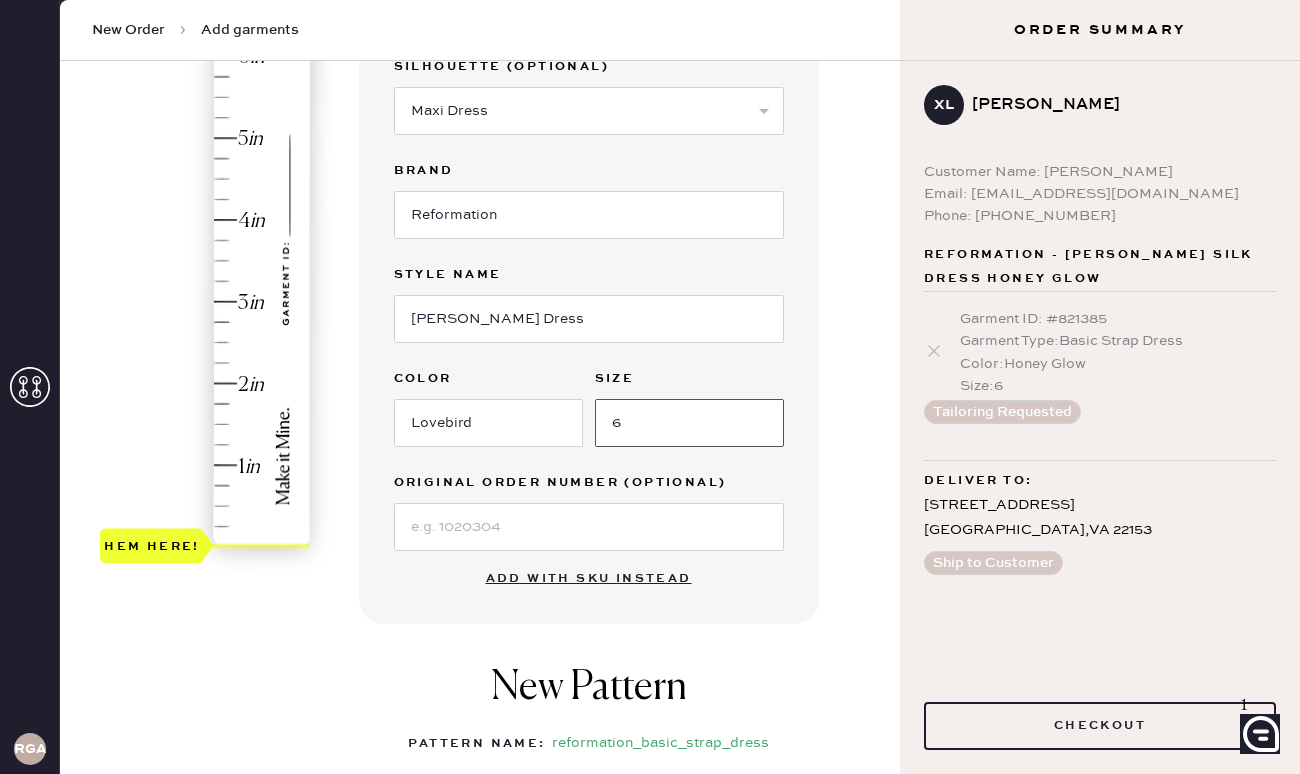 scroll, scrollTop: 330, scrollLeft: 0, axis: vertical 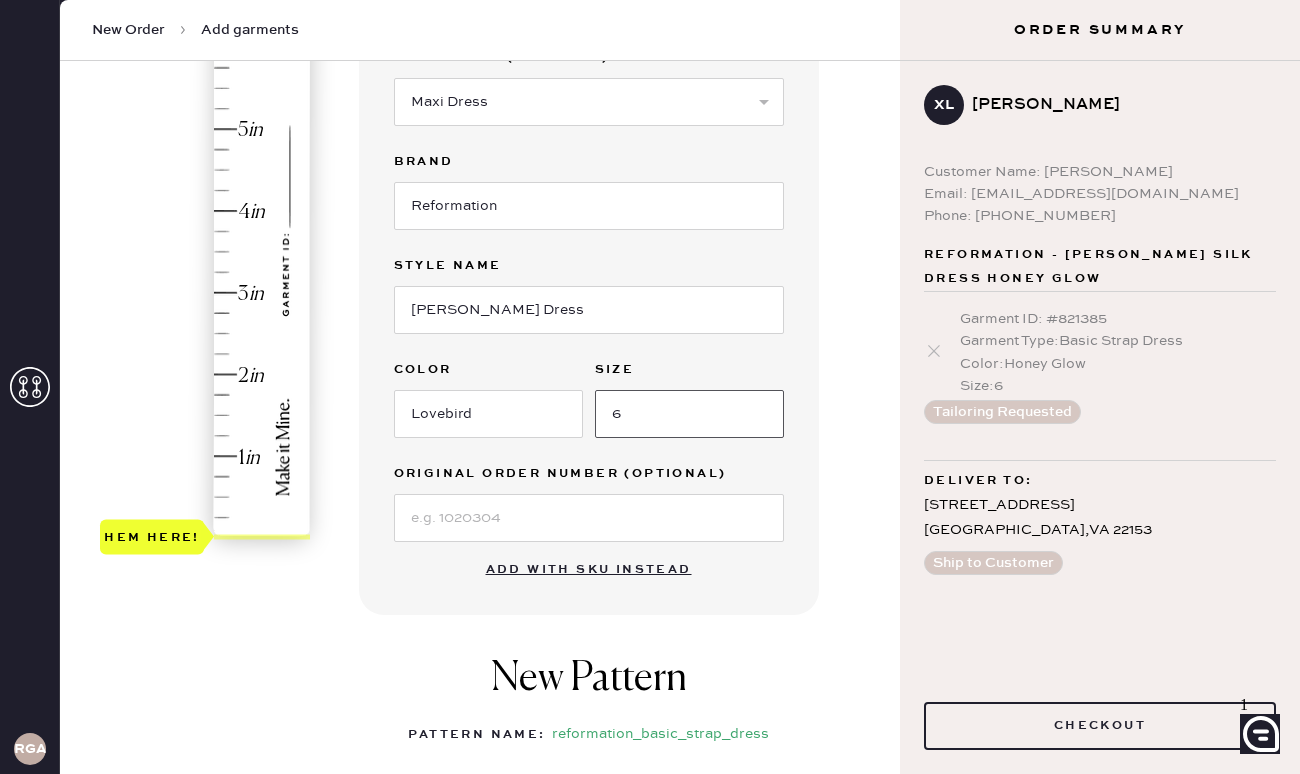 type on "6" 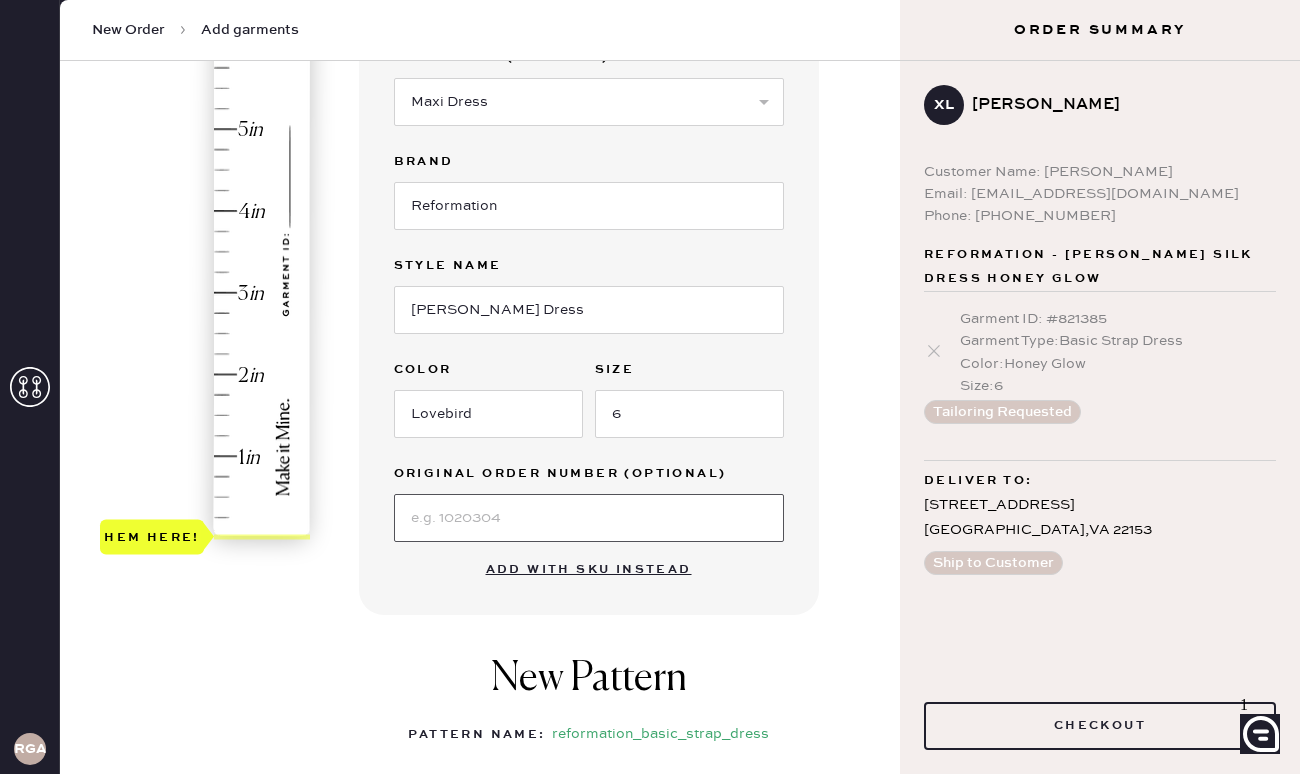 click at bounding box center [589, 518] 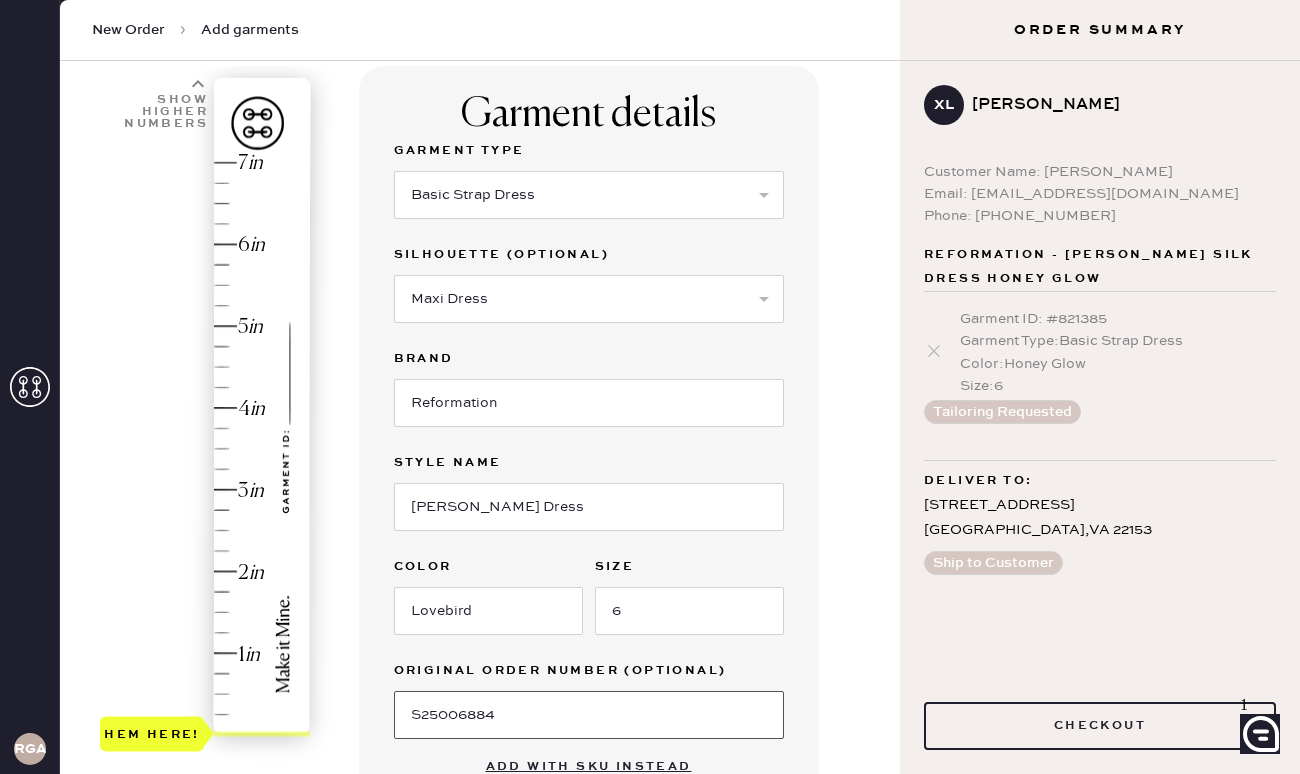 scroll, scrollTop: 136, scrollLeft: 0, axis: vertical 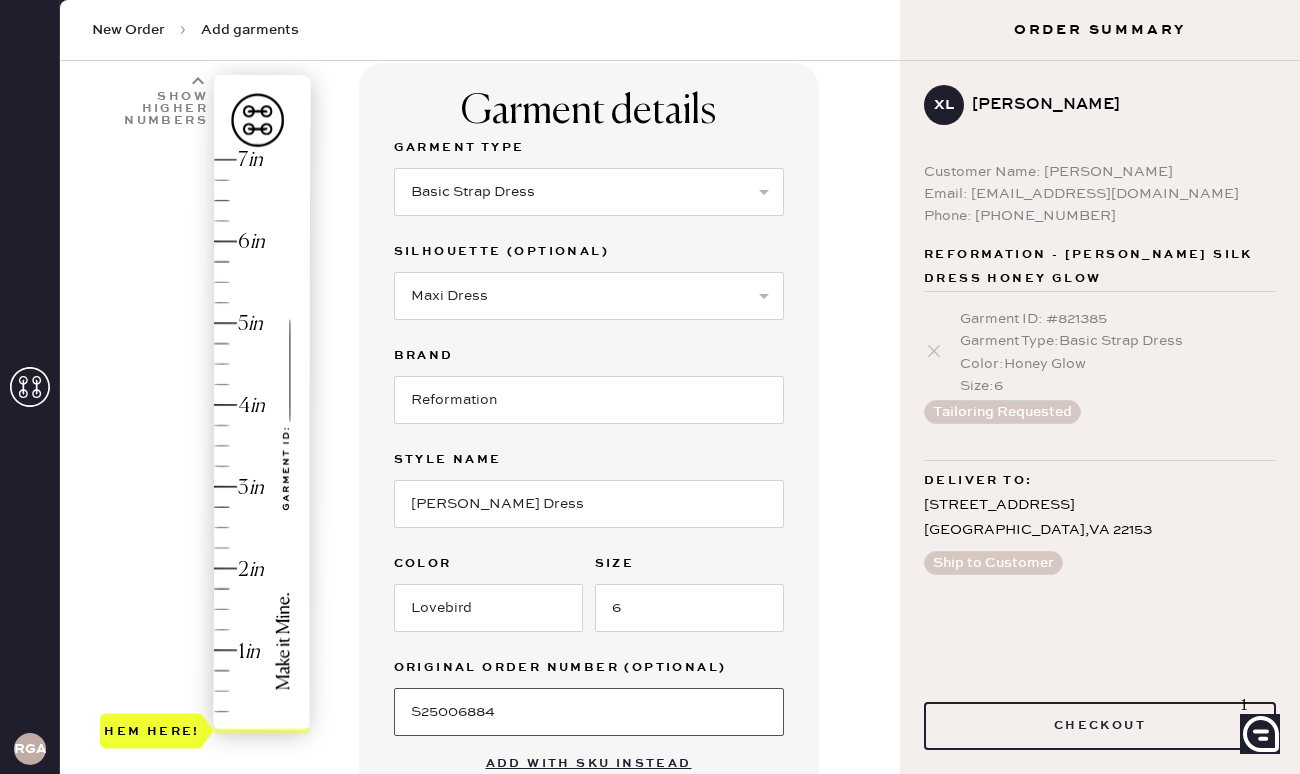 type on "S25006884" 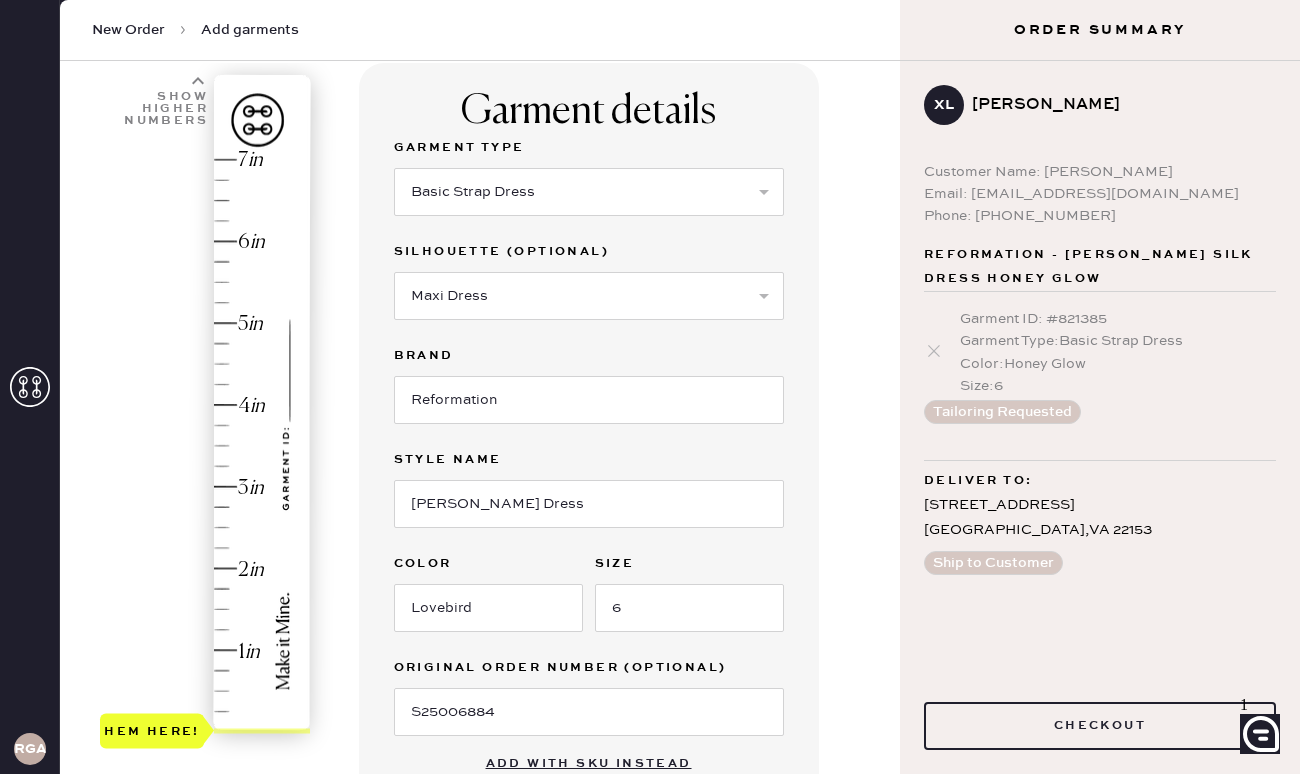 type on "5" 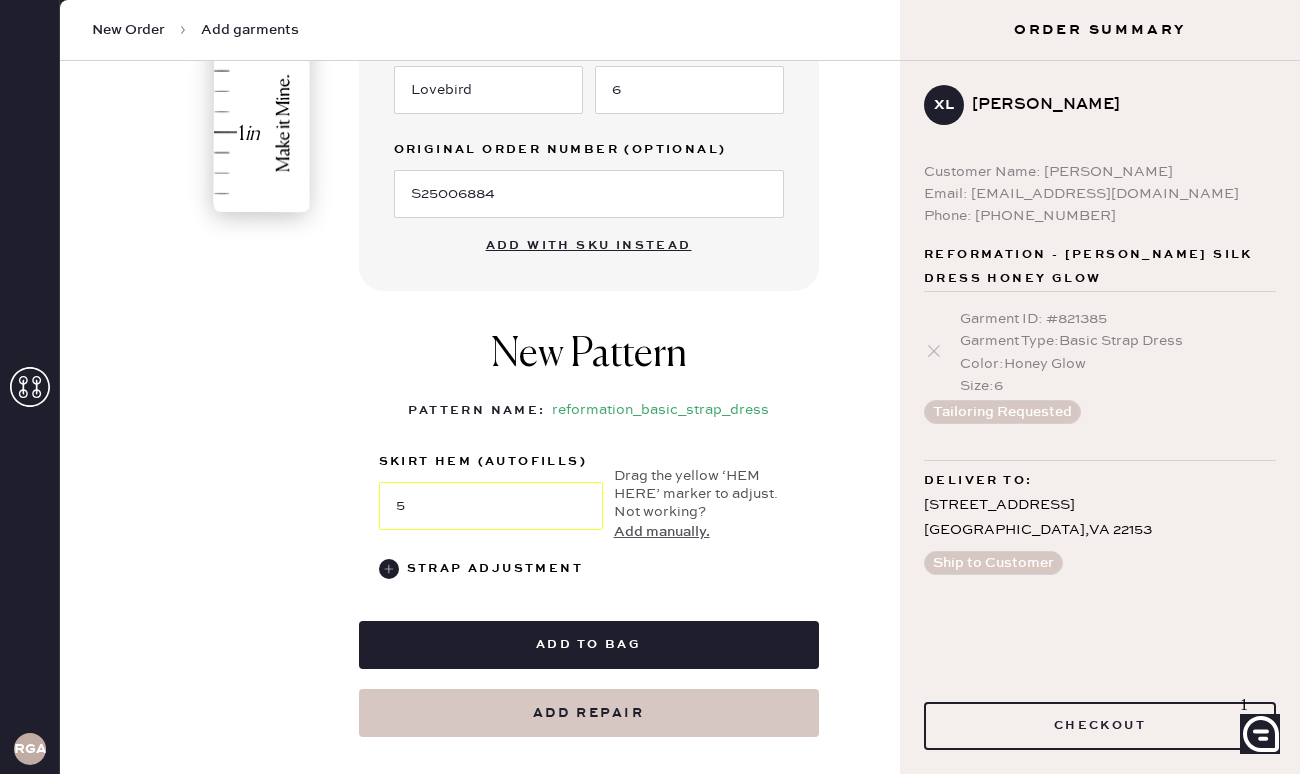 scroll, scrollTop: 705, scrollLeft: 0, axis: vertical 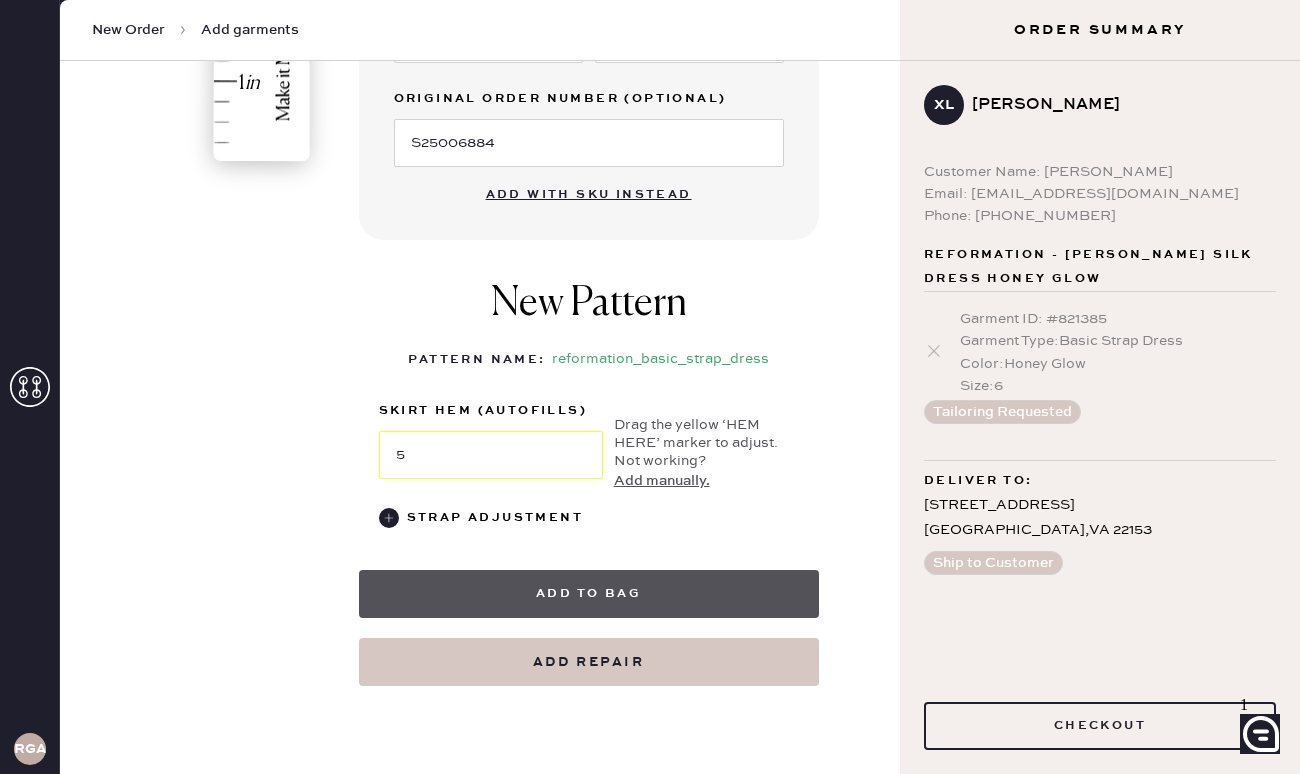 click on "Add to bag" at bounding box center (589, 594) 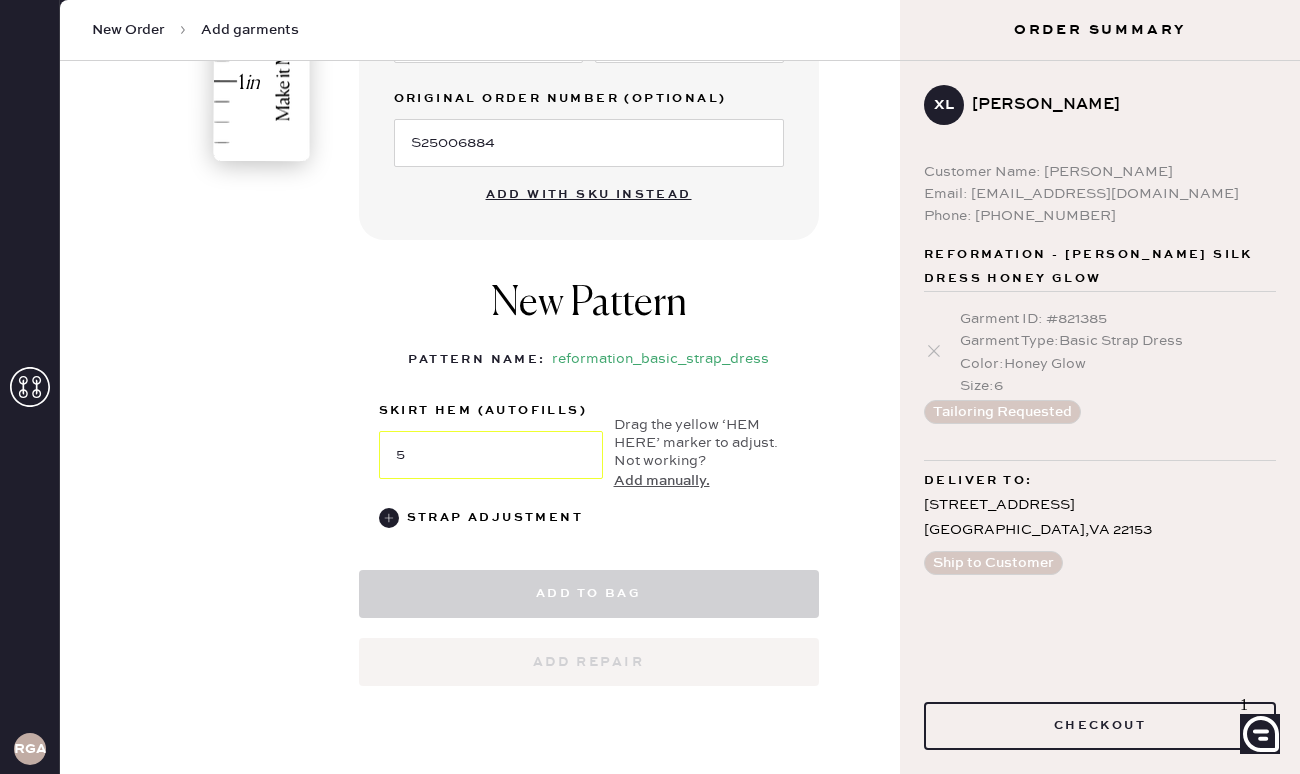 select on "6" 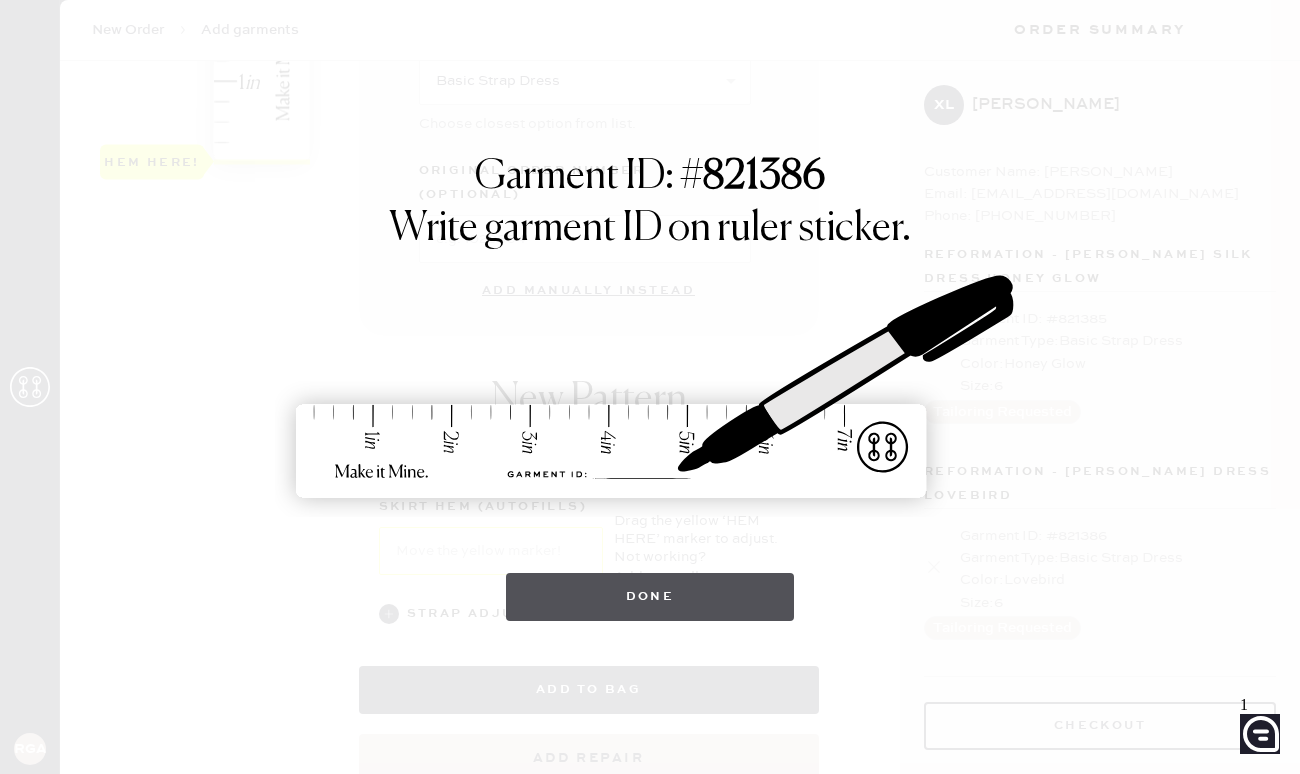 click on "Done" at bounding box center (650, 597) 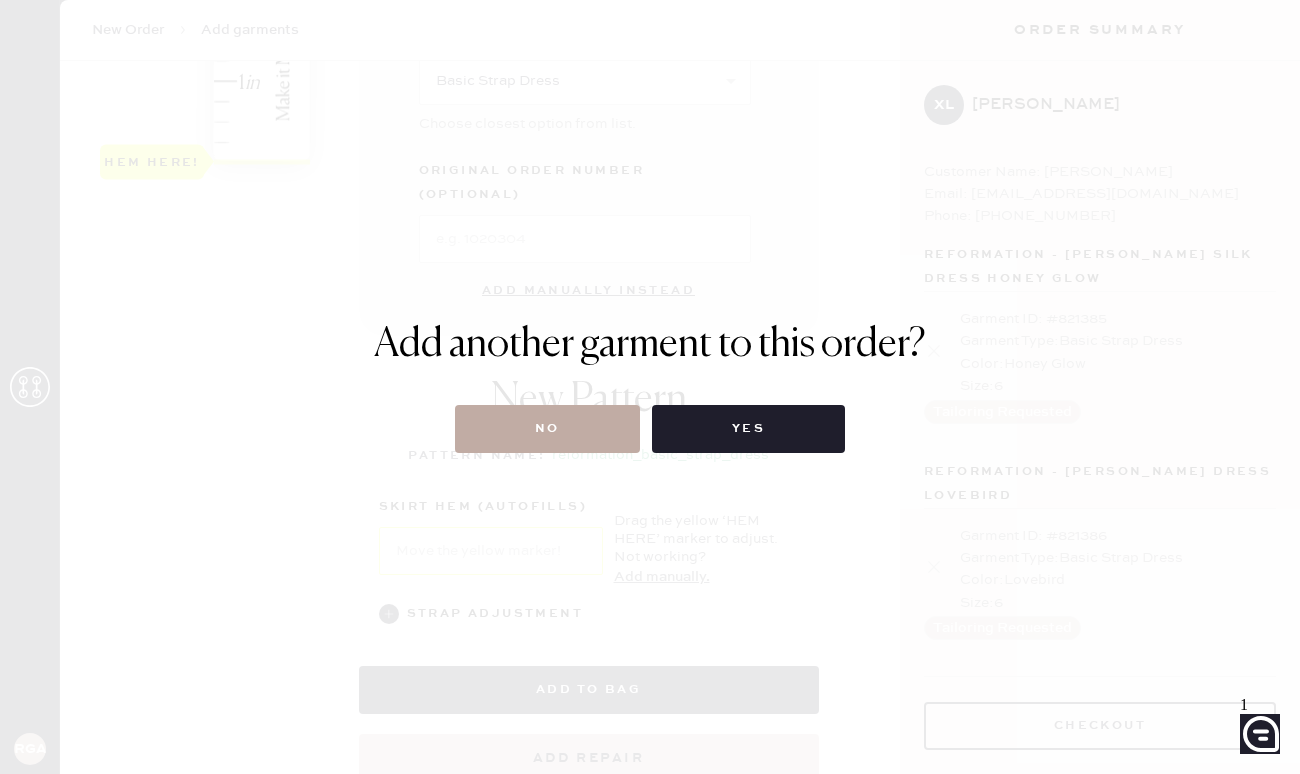 click on "No" at bounding box center [547, 429] 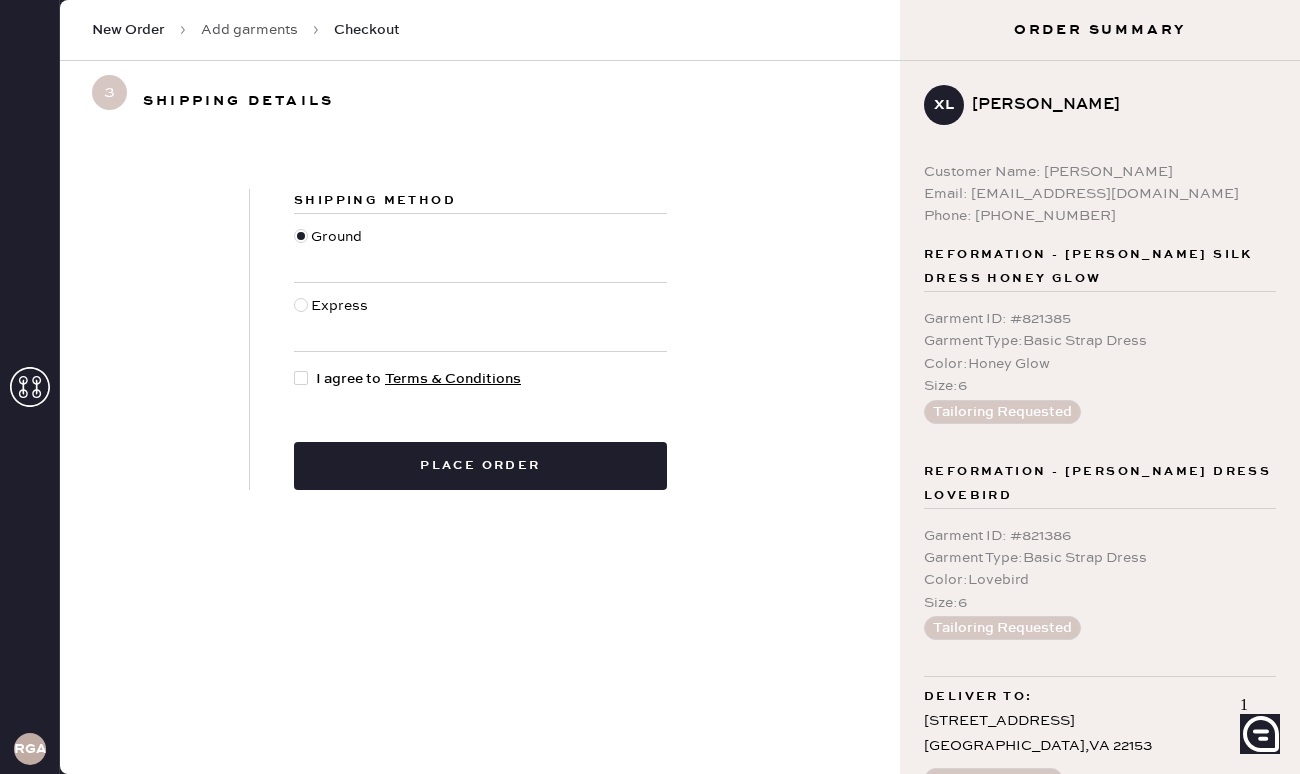 click at bounding box center [301, 378] 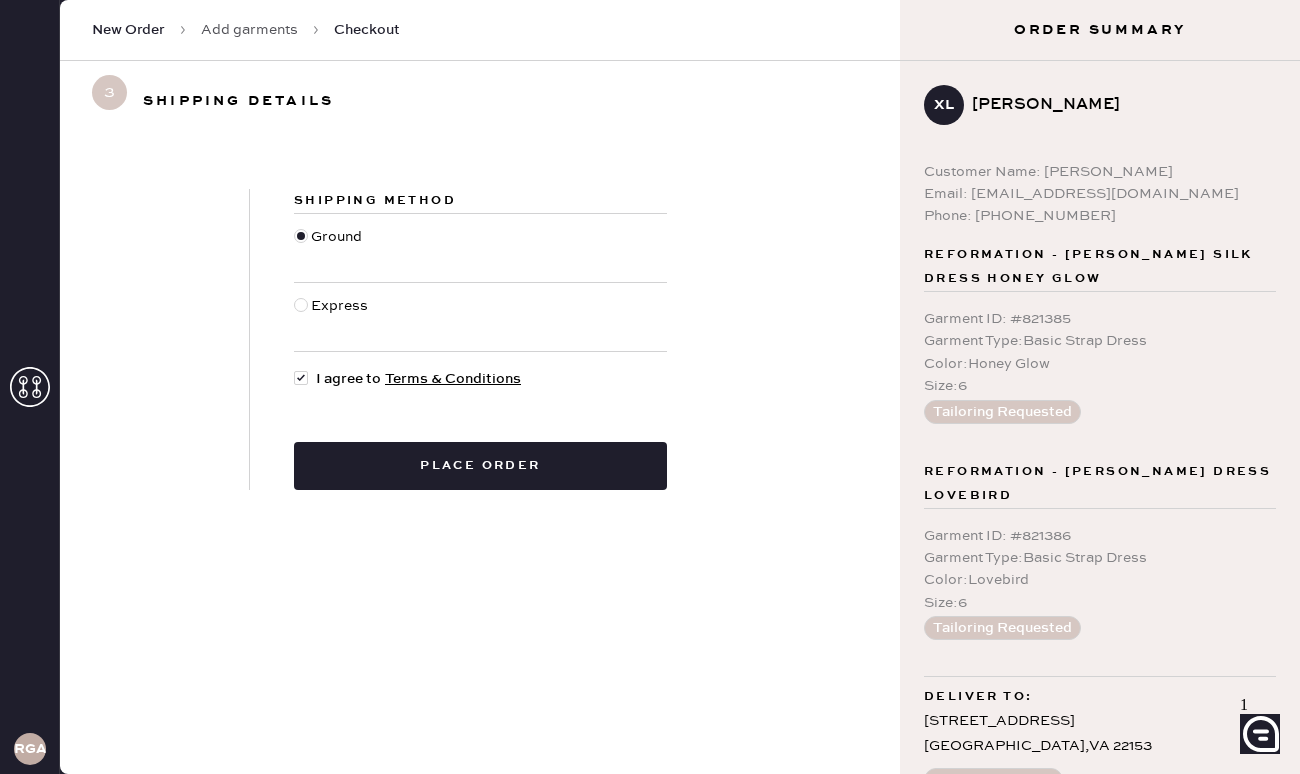 scroll, scrollTop: 41, scrollLeft: 0, axis: vertical 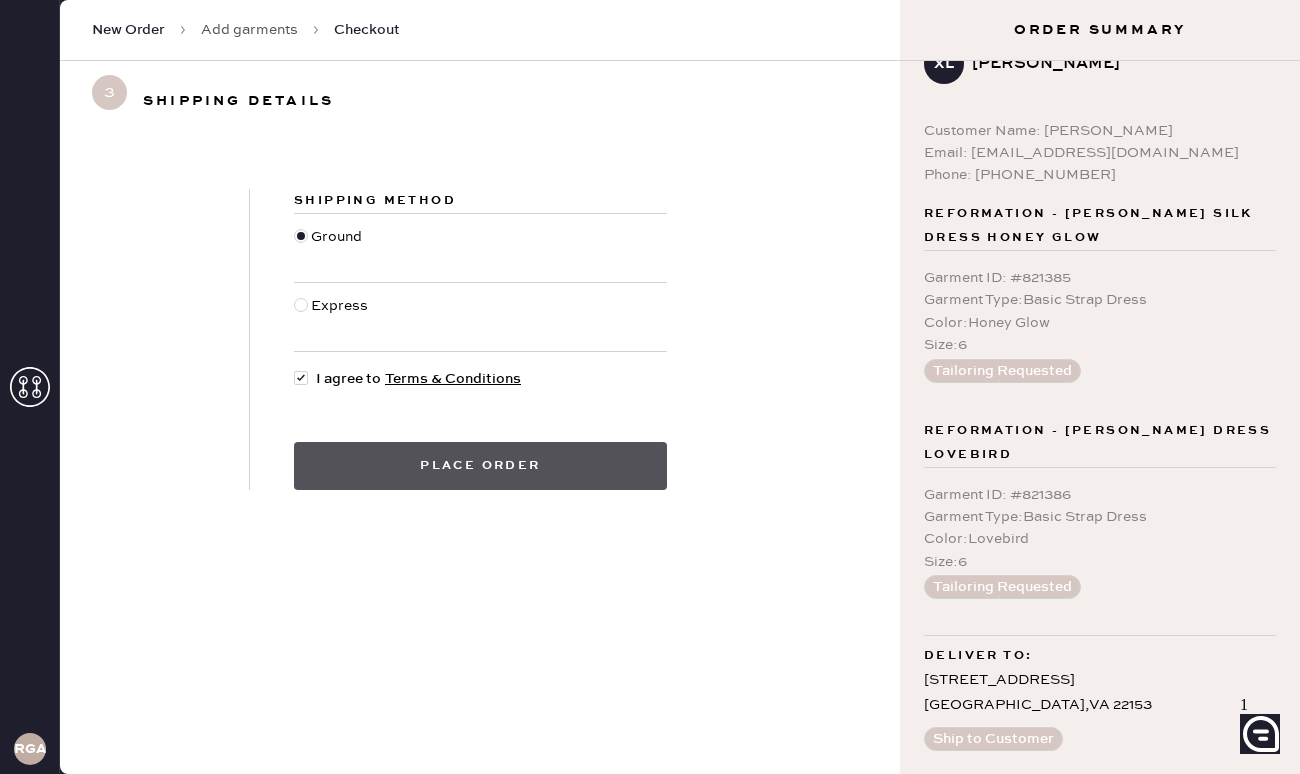 click on "Place order" at bounding box center (480, 466) 